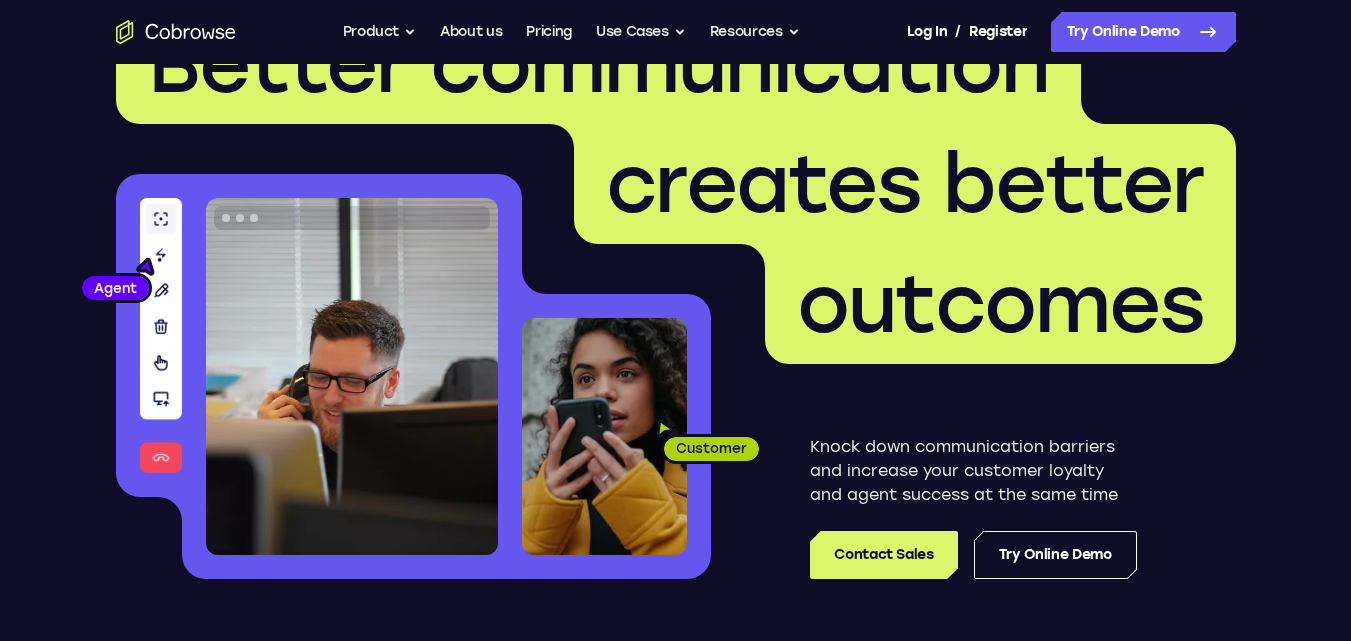 click at bounding box center [352, 376] 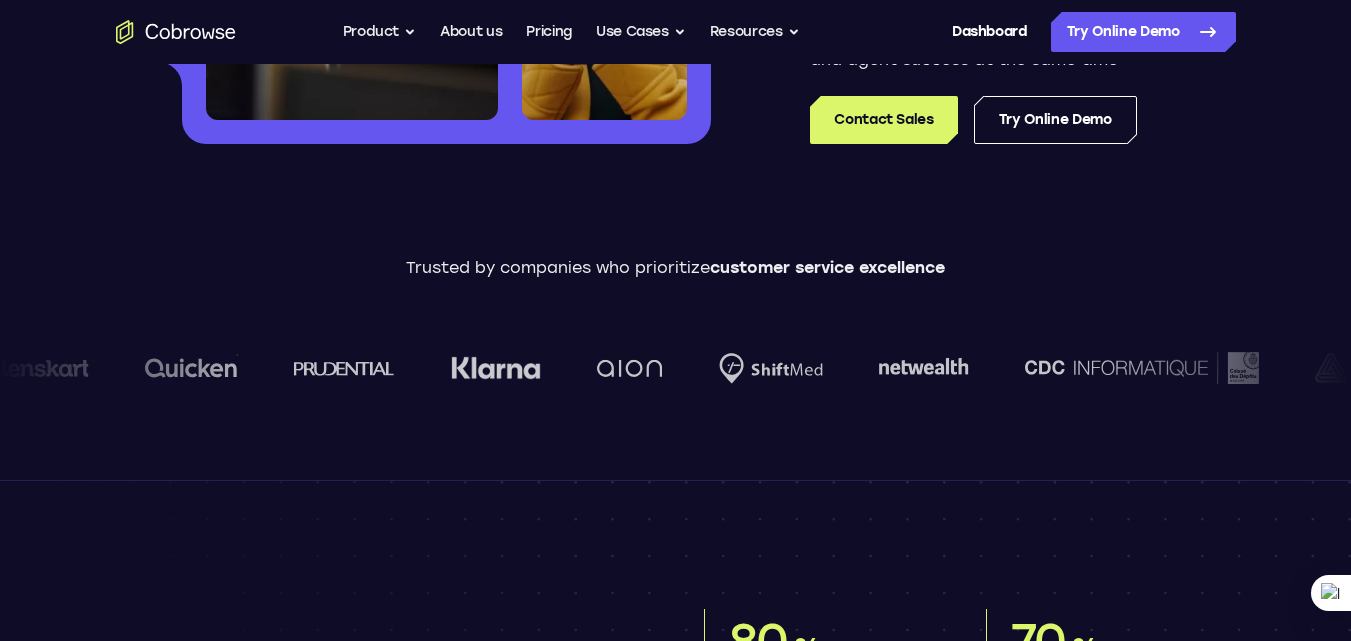 scroll, scrollTop: 500, scrollLeft: 0, axis: vertical 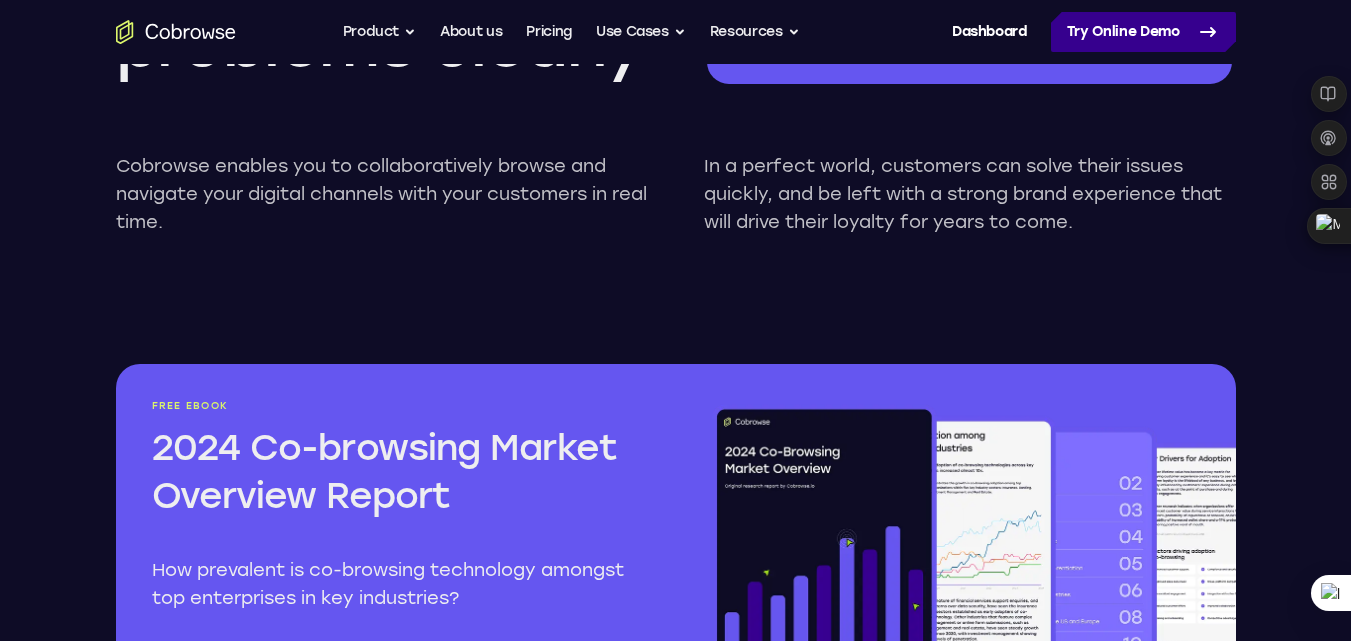 click on "Try Online Demo" at bounding box center [1143, 32] 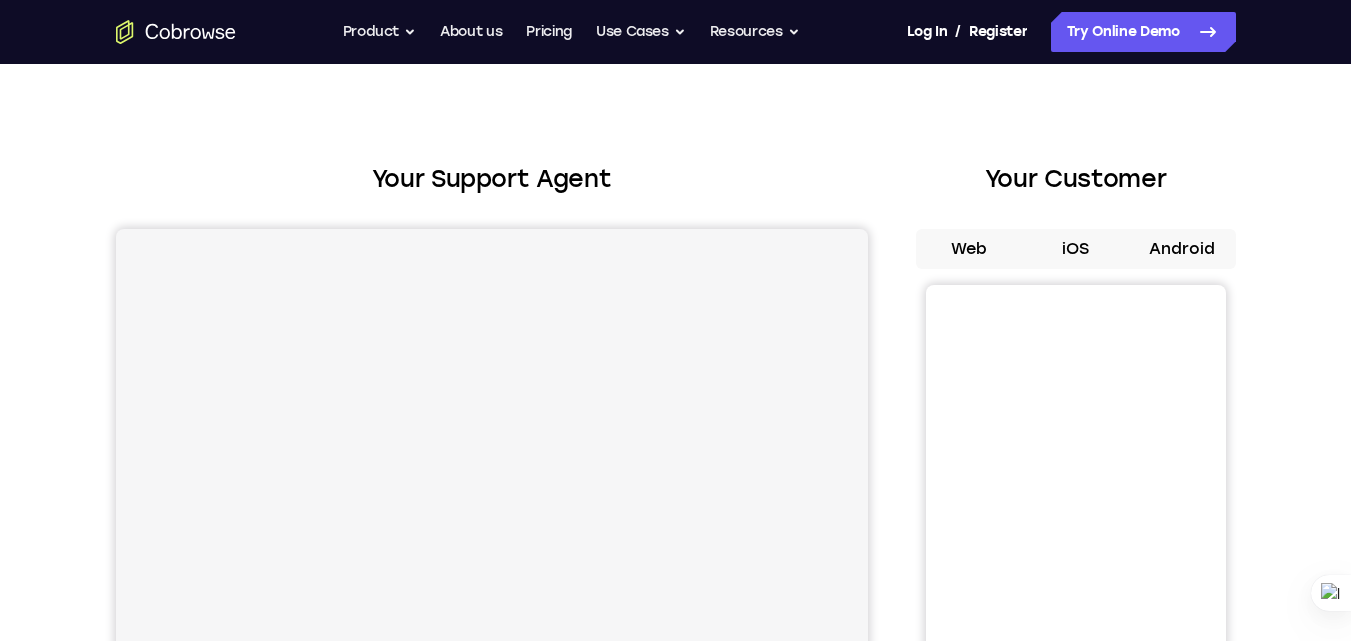 scroll, scrollTop: 0, scrollLeft: 0, axis: both 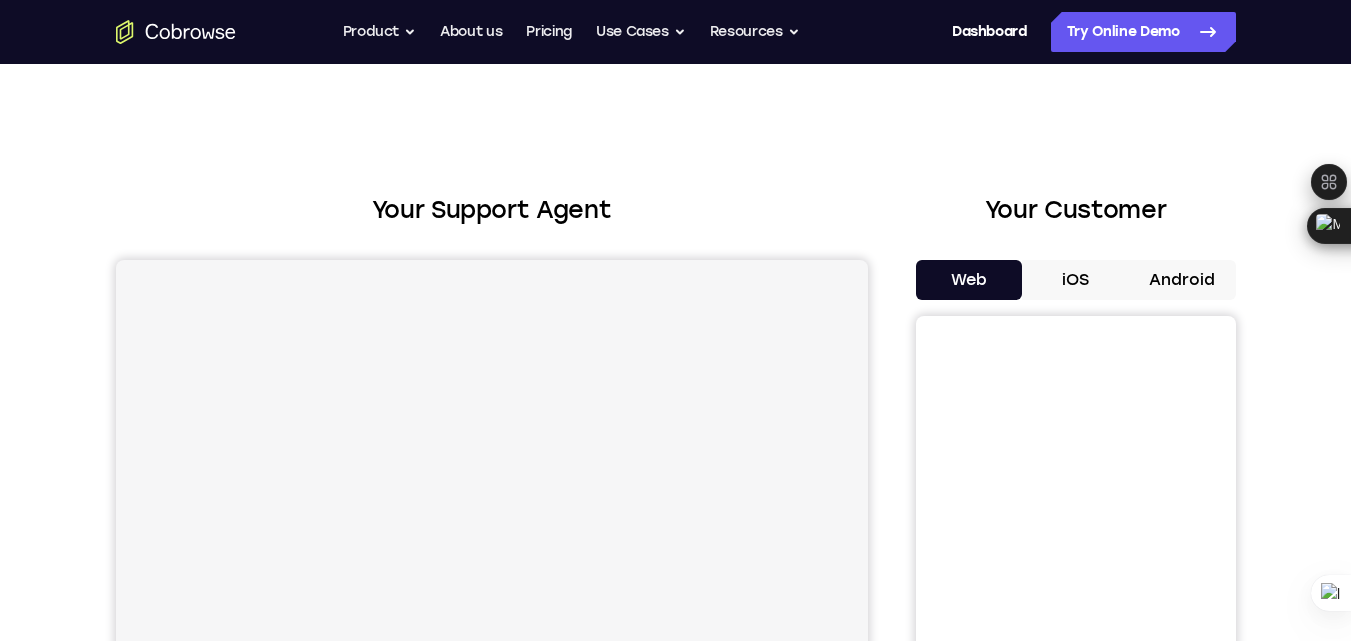 click on "Web" at bounding box center [969, 280] 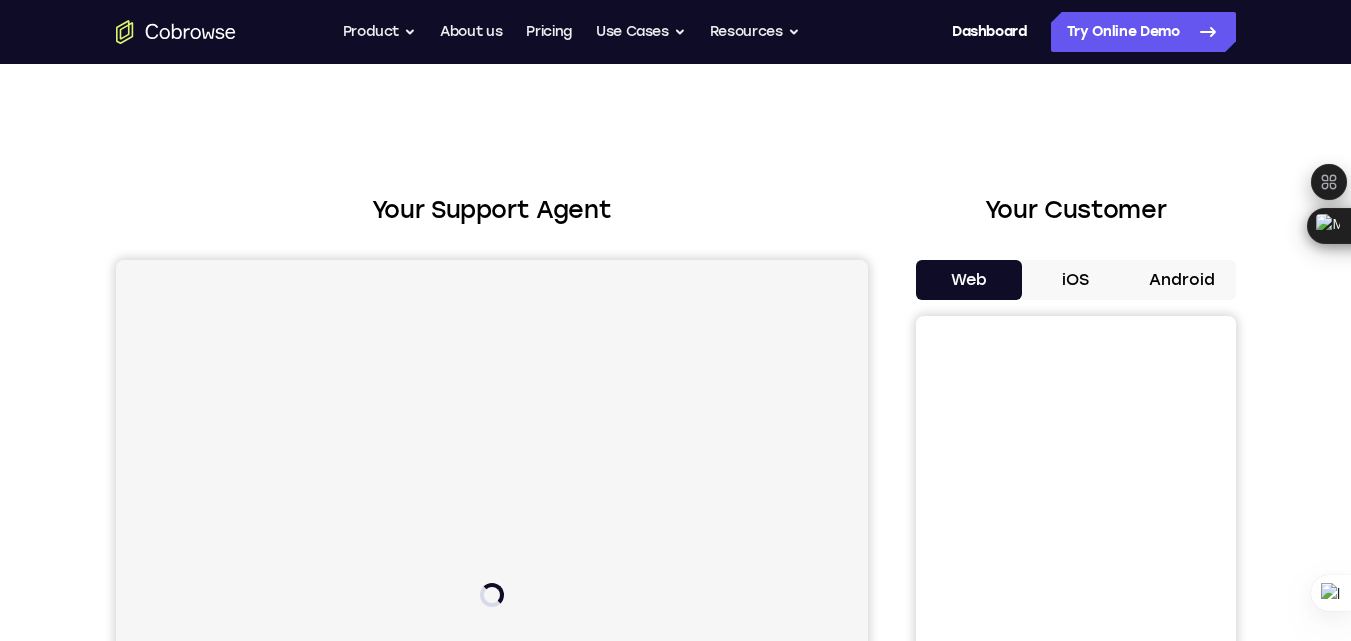 scroll, scrollTop: 0, scrollLeft: 0, axis: both 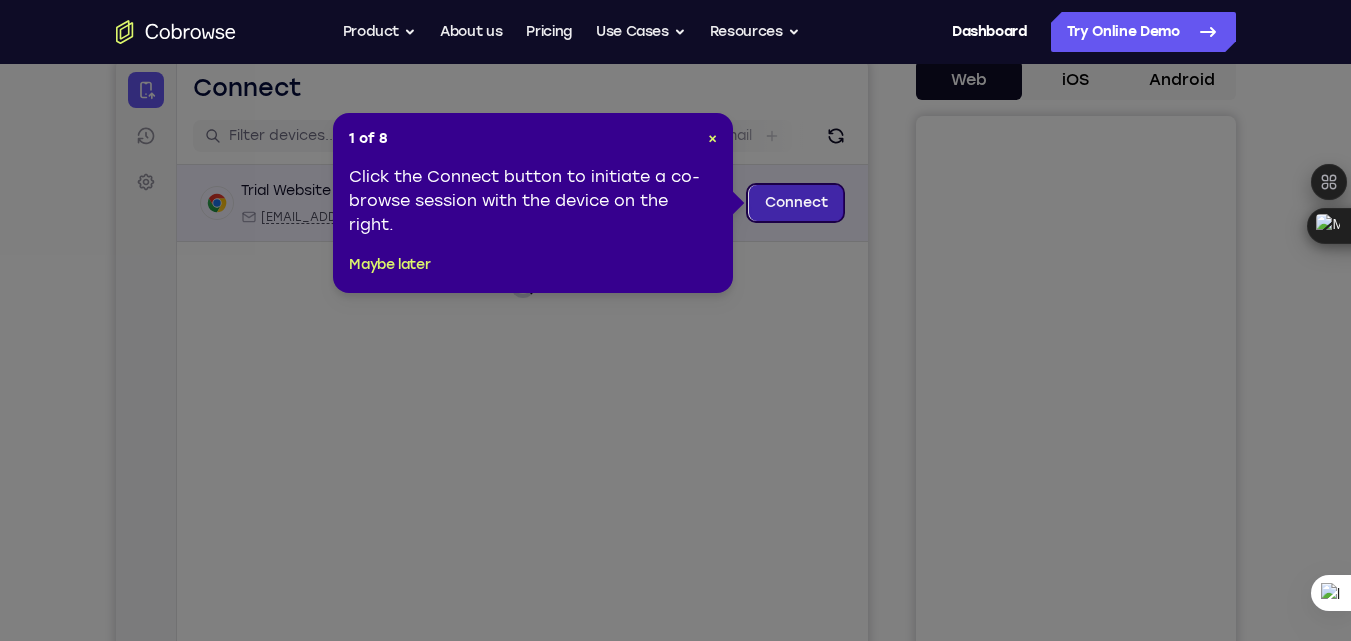 click on "Connect" at bounding box center (795, 203) 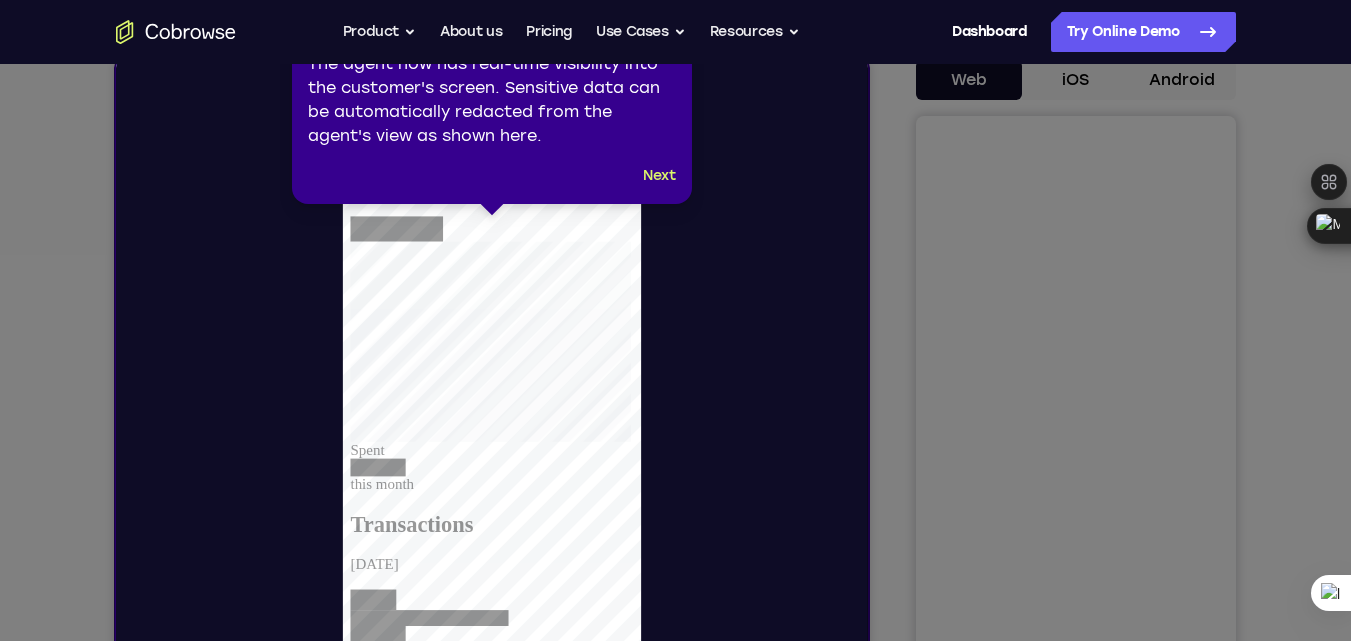 scroll, scrollTop: 0, scrollLeft: 0, axis: both 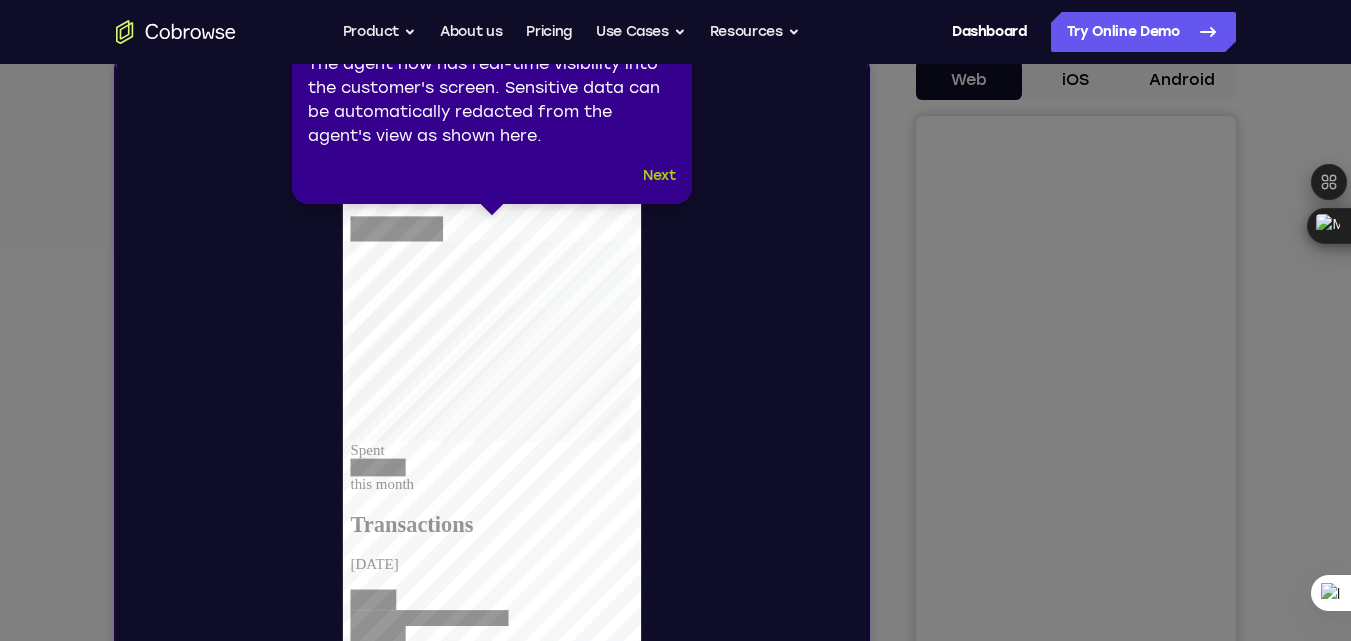 click on "Next" at bounding box center (659, 176) 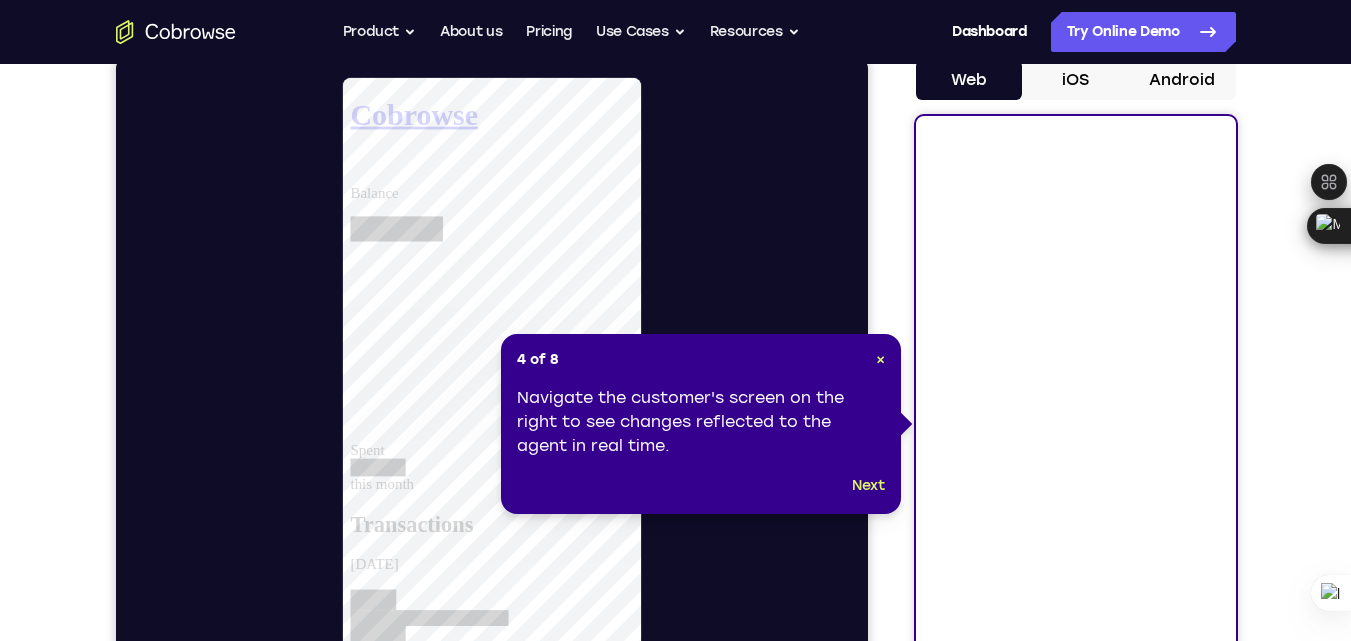 click on "4 of 8 ×   Navigate the customer's screen on the right to see changes reflected to the agent in real time.   Next" at bounding box center (701, 424) 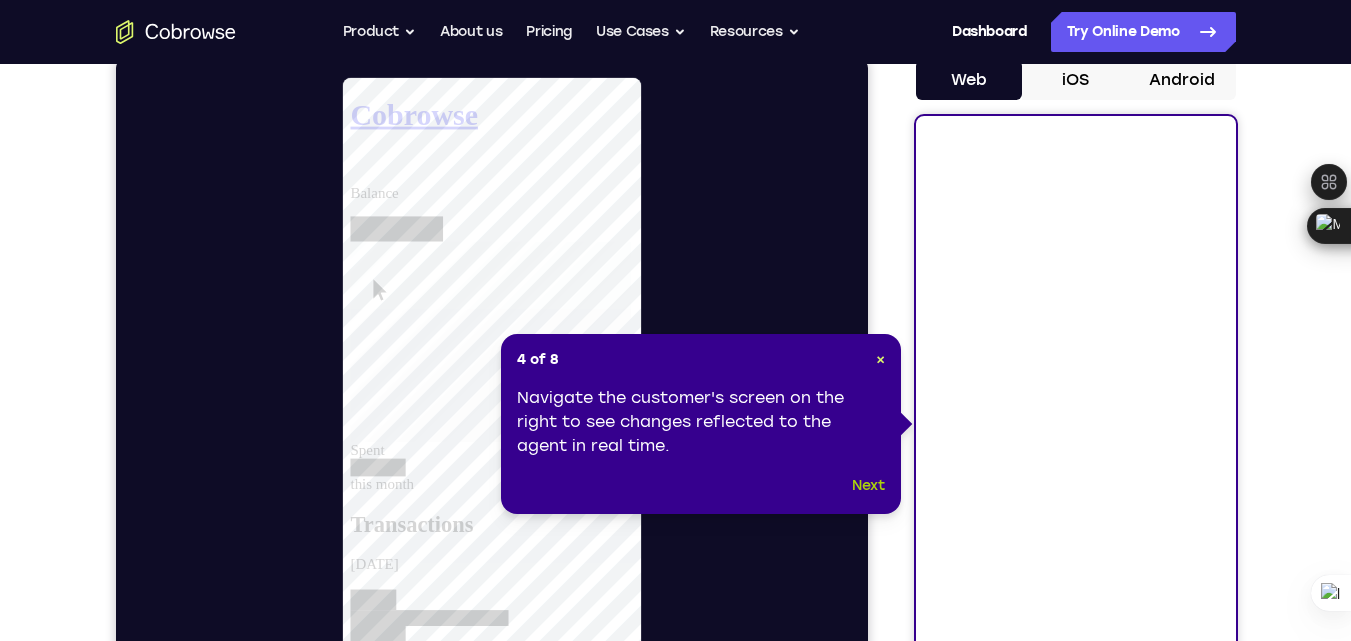 click on "Next" at bounding box center (868, 486) 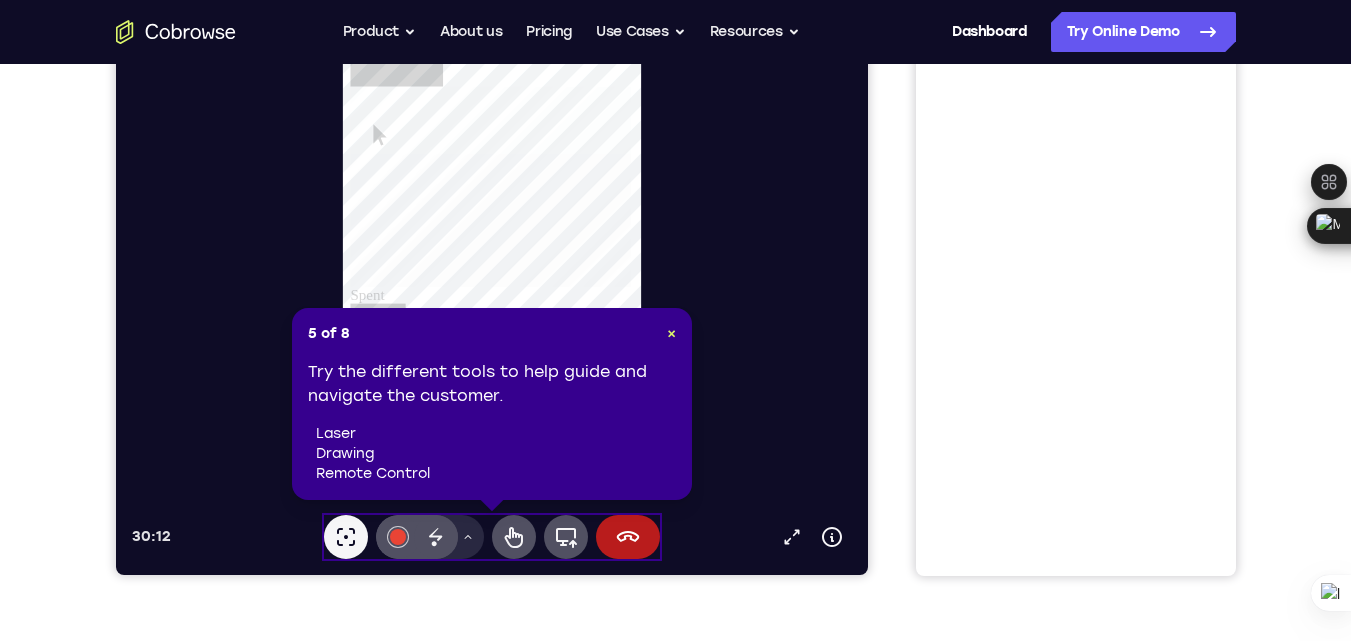 scroll, scrollTop: 400, scrollLeft: 0, axis: vertical 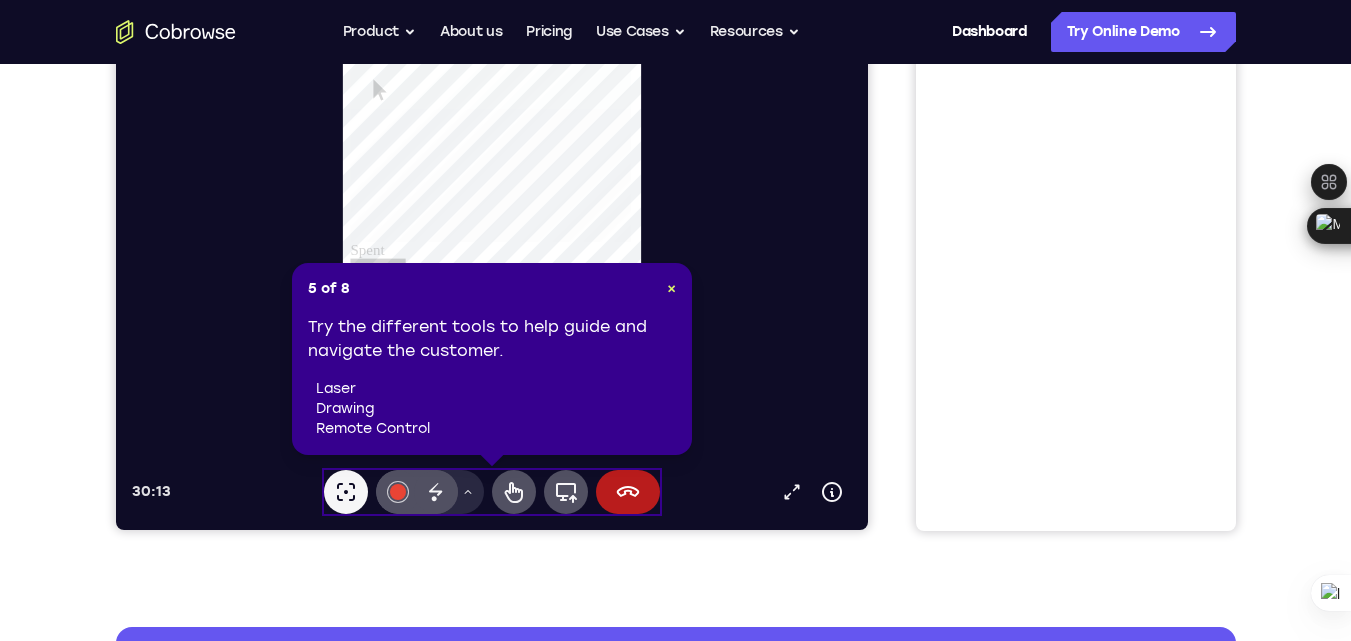 click on "remote control" at bounding box center (496, 429) 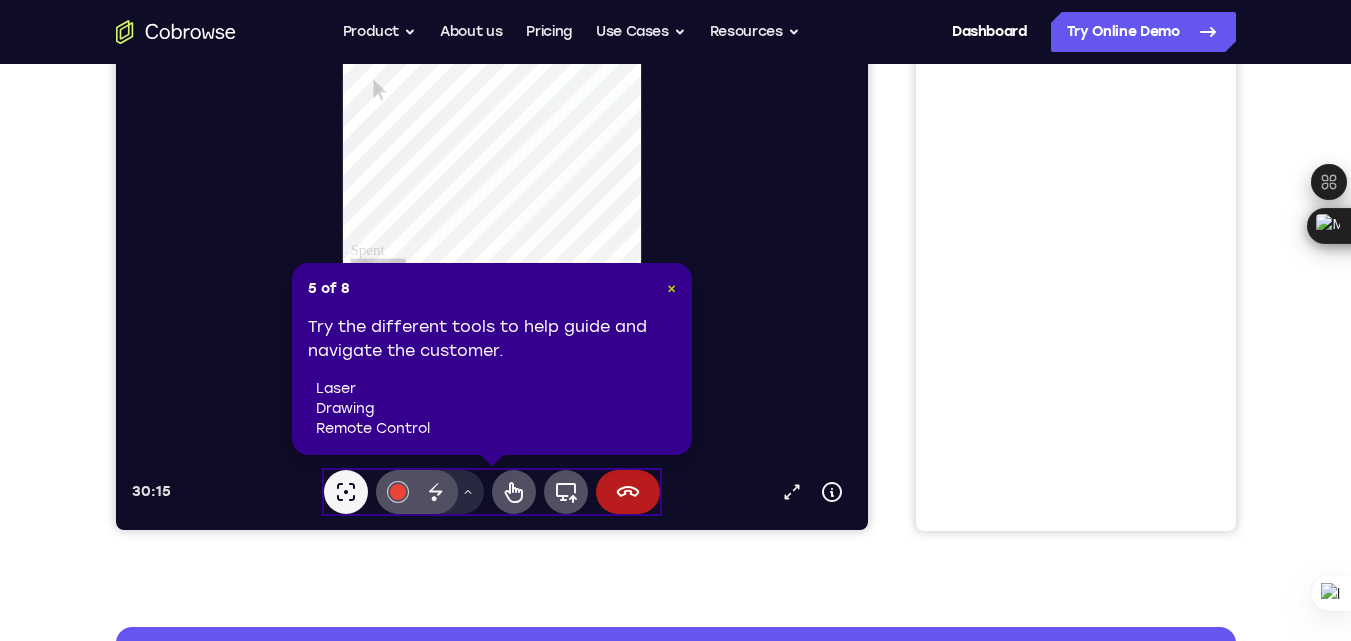 click on "×" at bounding box center [671, 288] 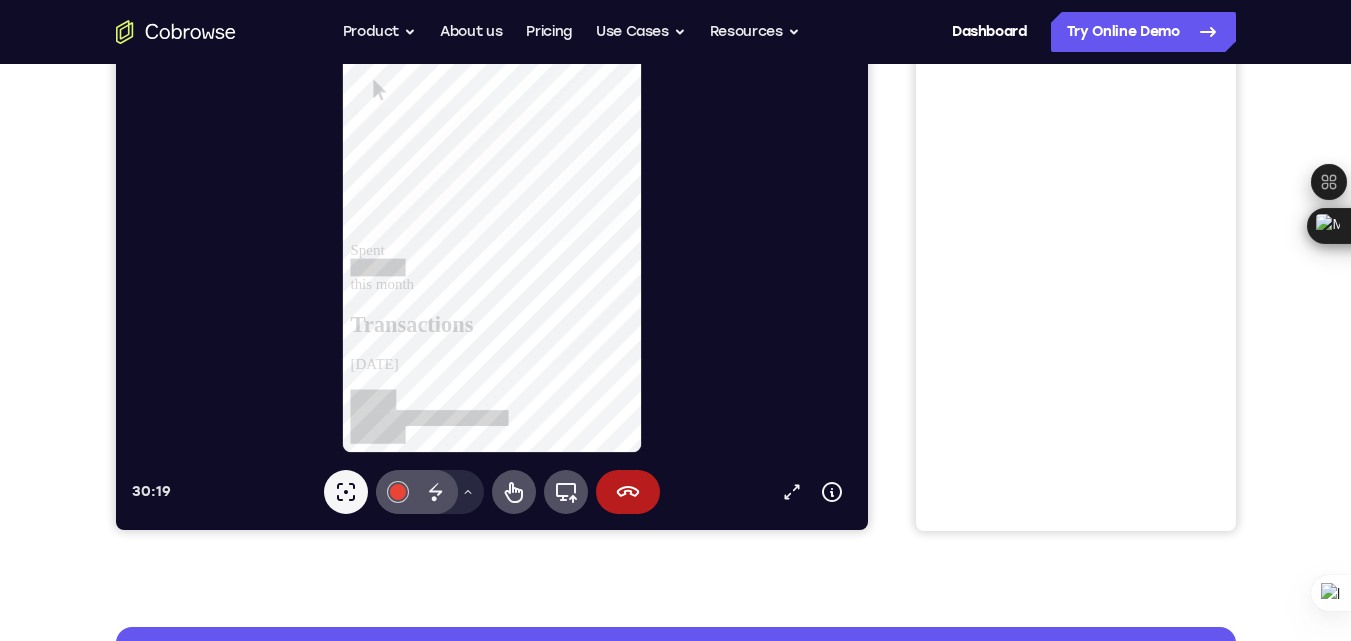 scroll, scrollTop: 0, scrollLeft: 0, axis: both 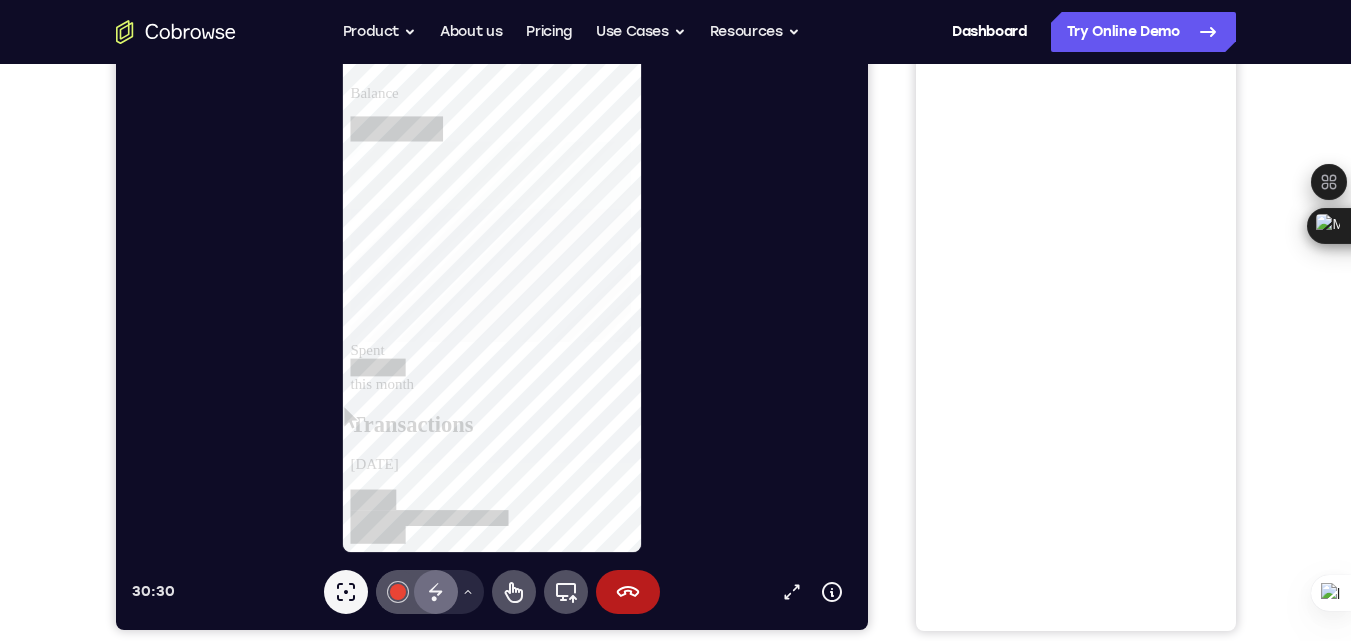 click 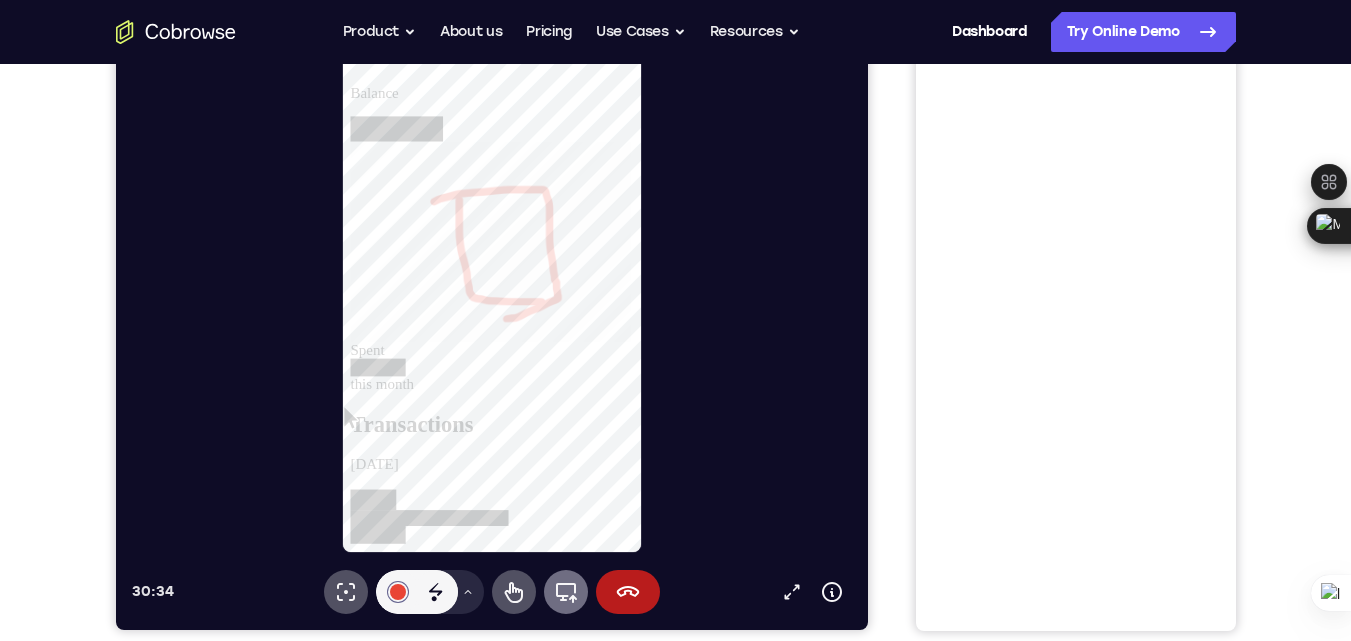 click on "Full device" at bounding box center [565, 592] 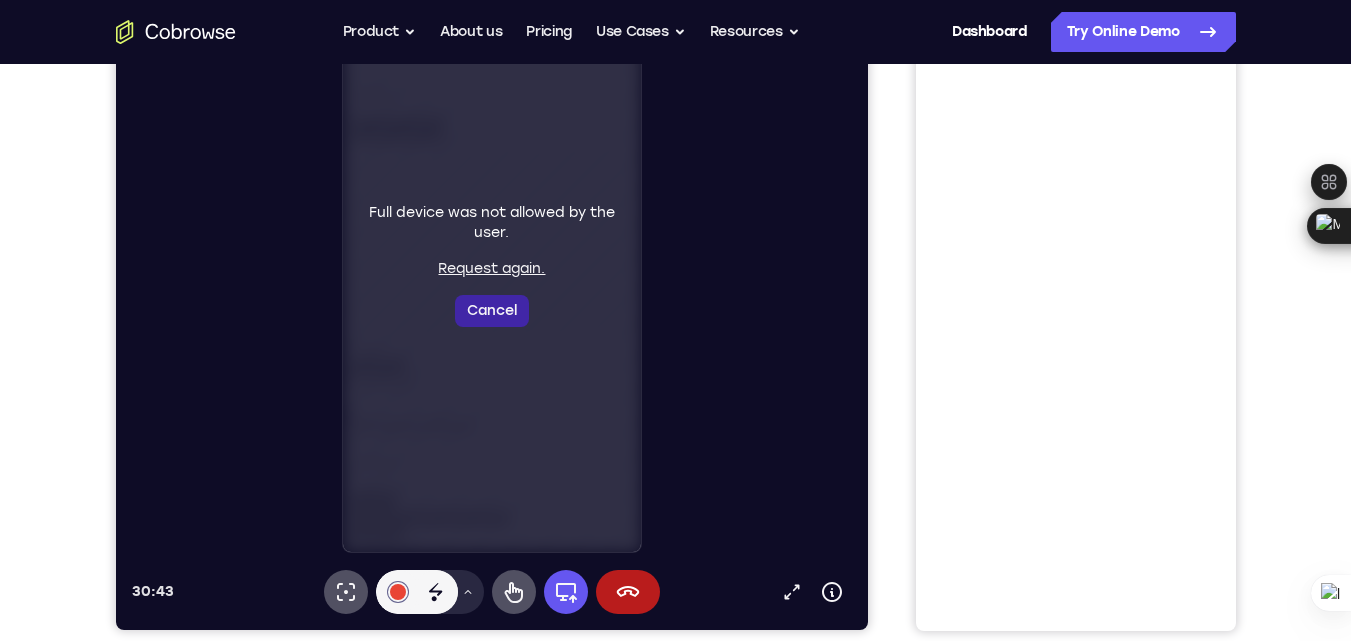 click on "Cancel" at bounding box center [491, 311] 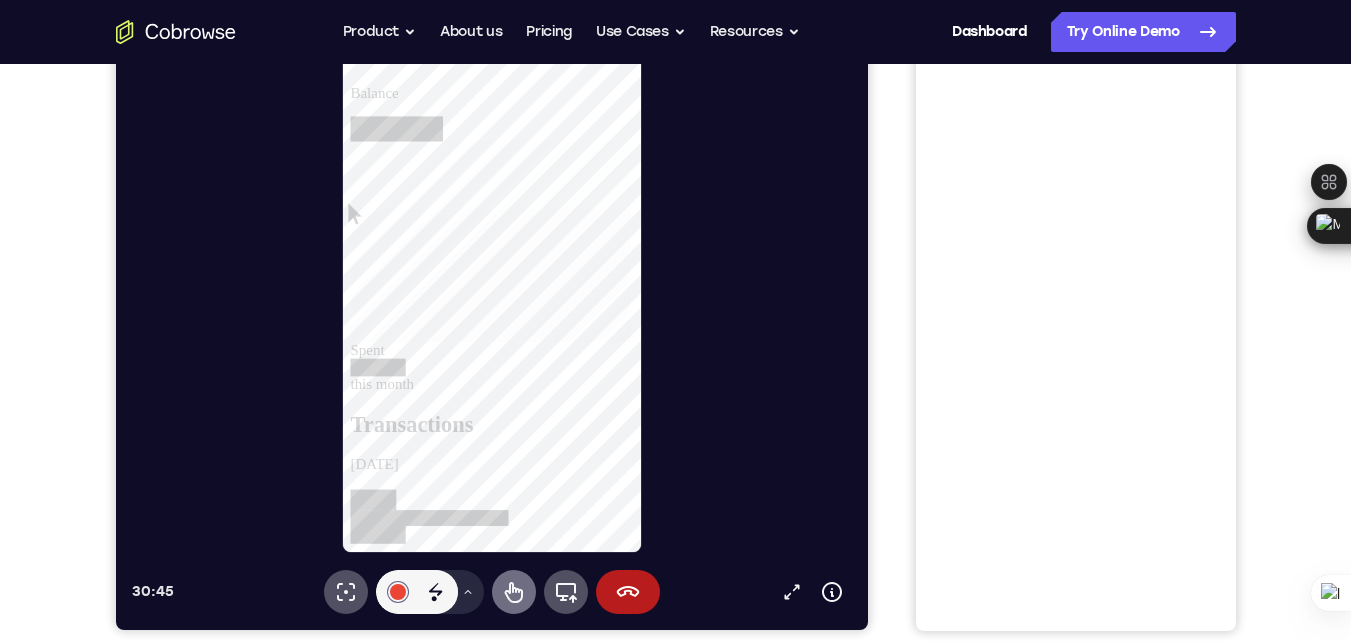 click 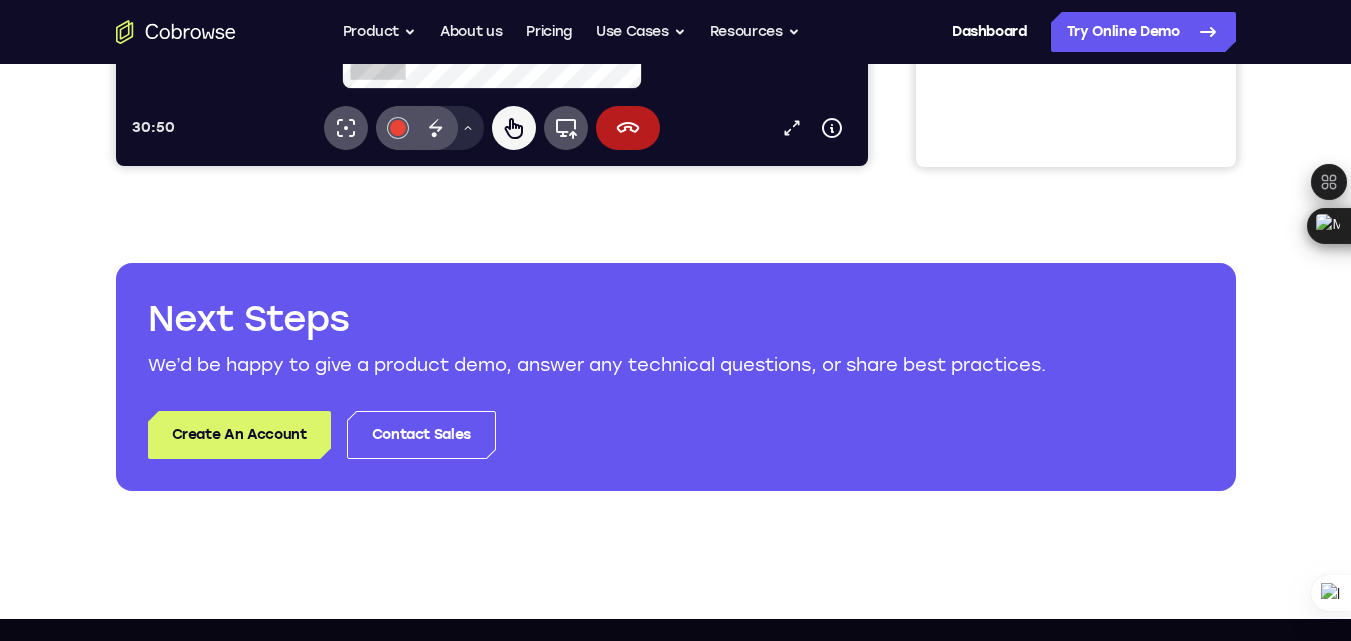 scroll, scrollTop: 300, scrollLeft: 0, axis: vertical 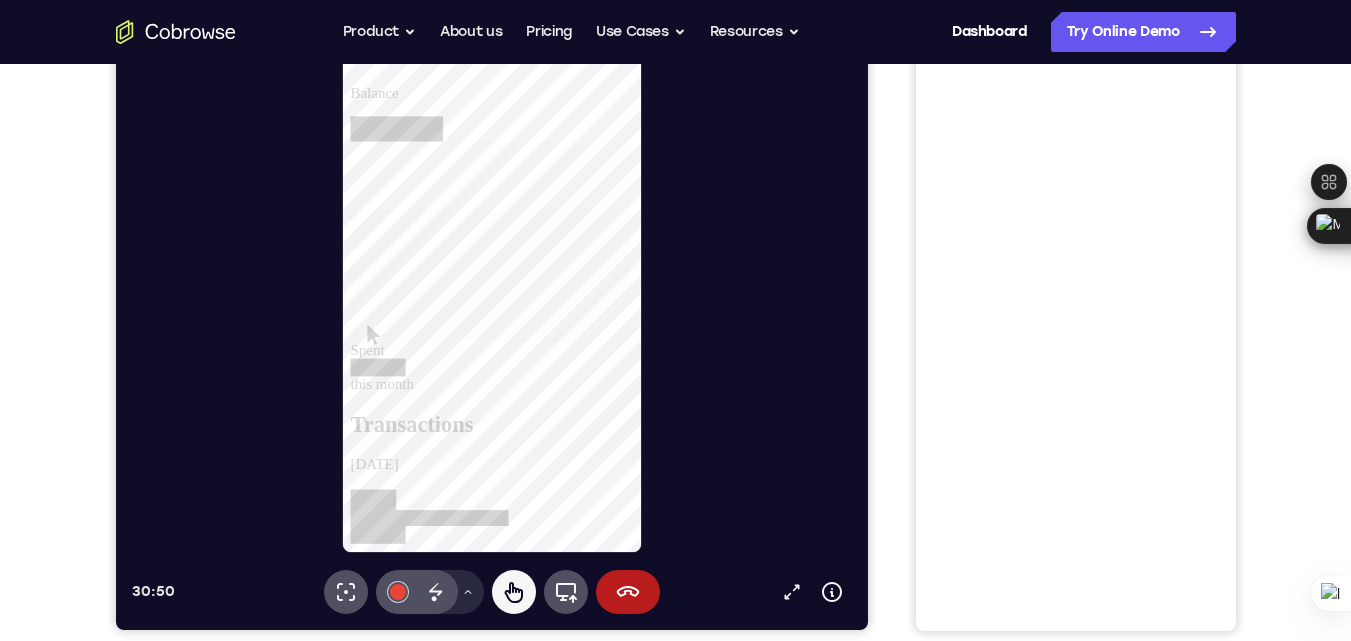 click on "[DATE]" at bounding box center (502, 498) 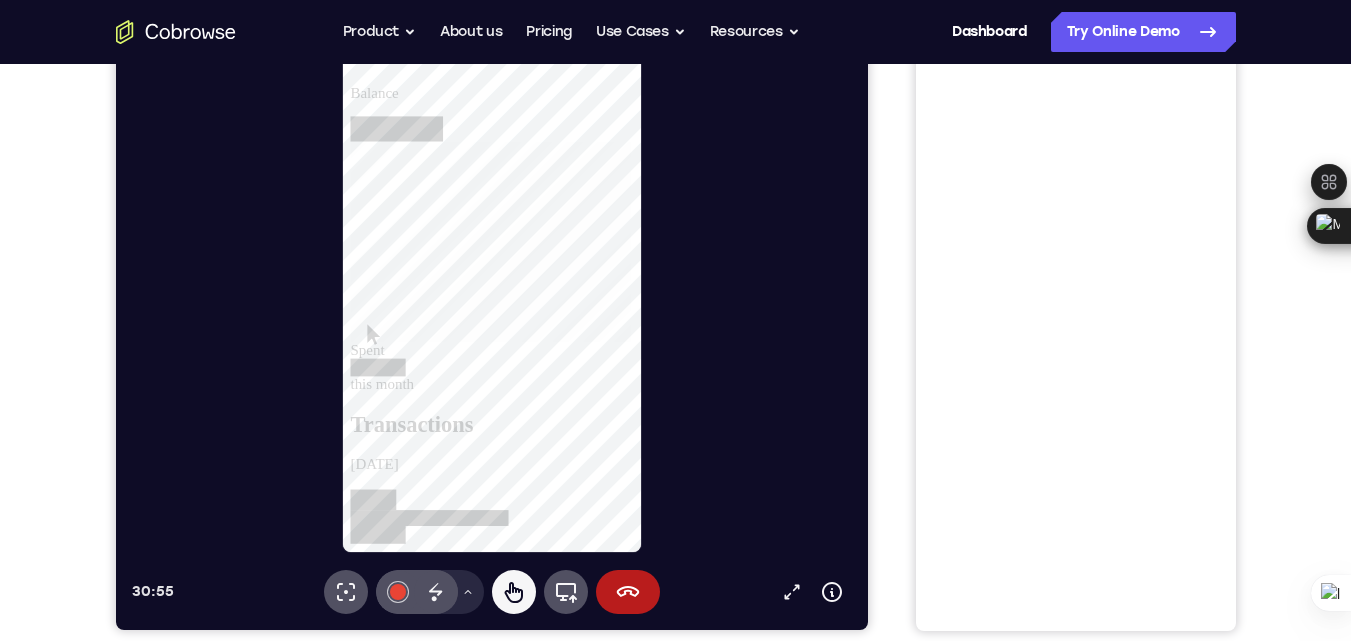 scroll, scrollTop: 0, scrollLeft: 0, axis: both 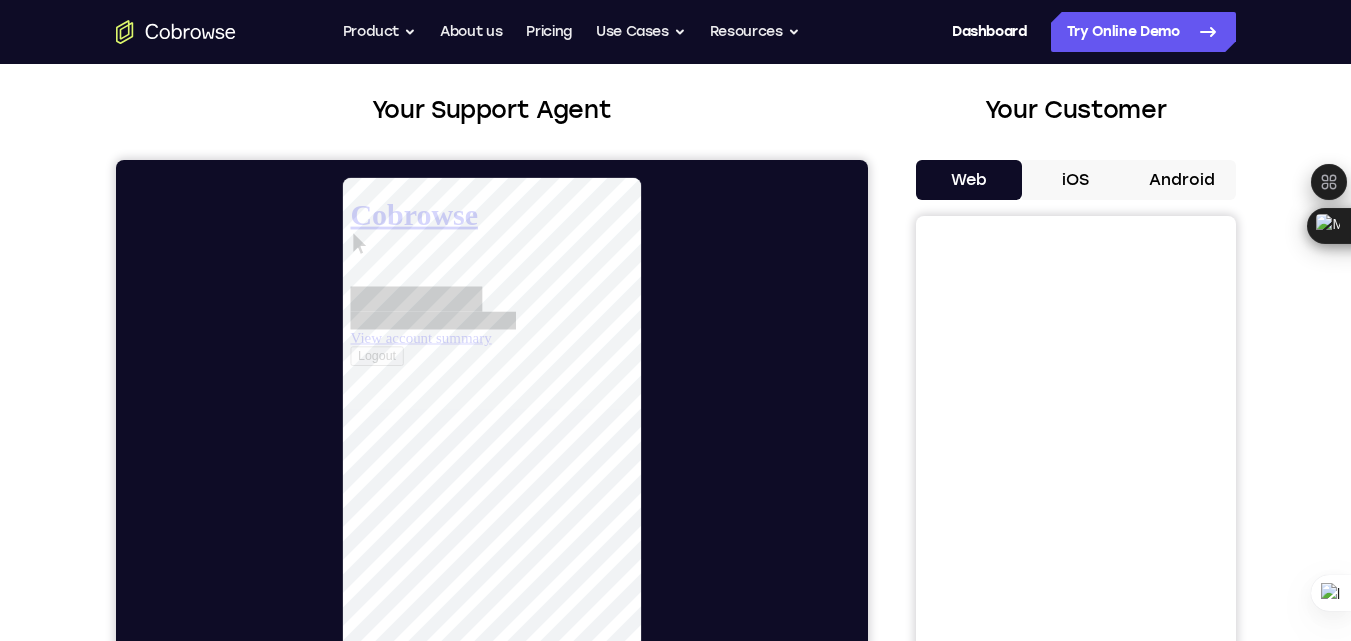 click on "Cobrowse" at bounding box center (502, 236) 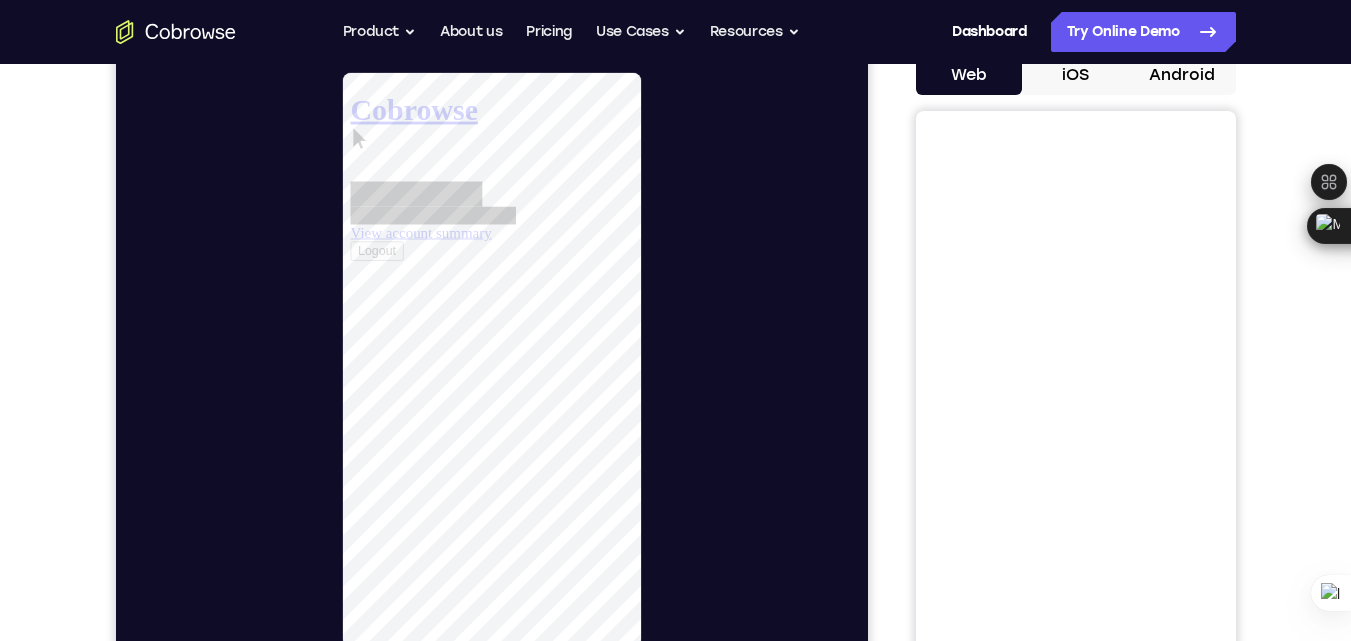 scroll, scrollTop: 400, scrollLeft: 0, axis: vertical 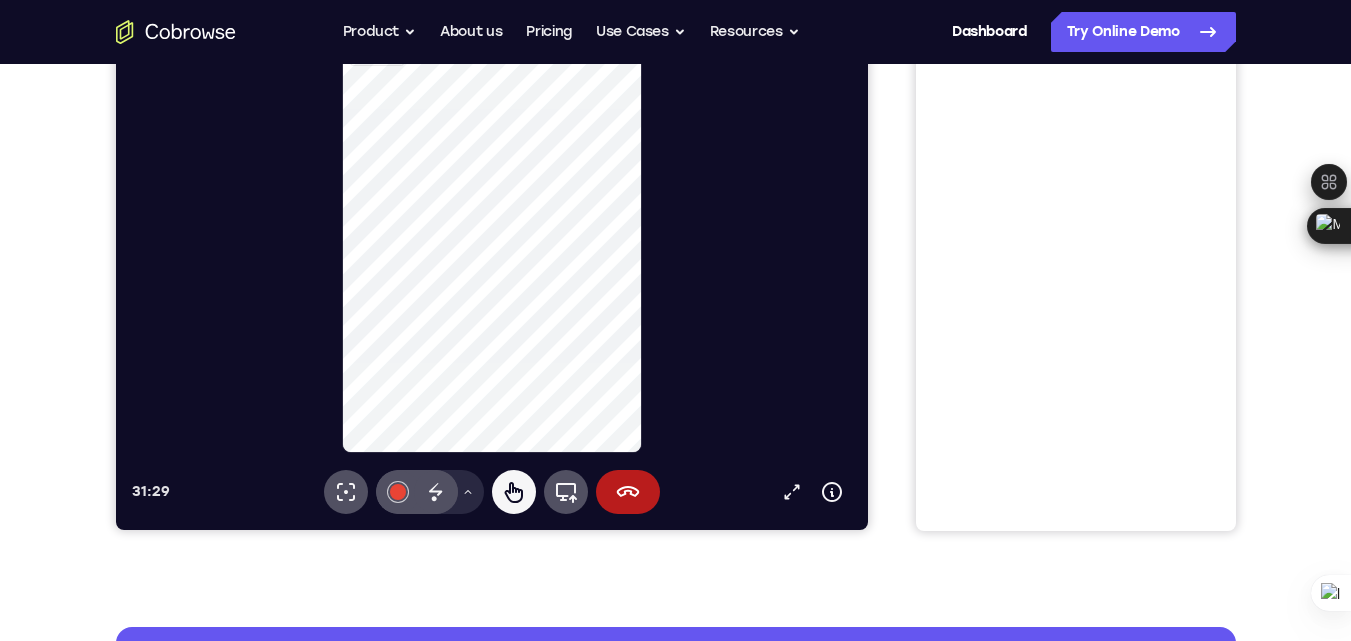 click on "Logout" at bounding box center [378, 68] 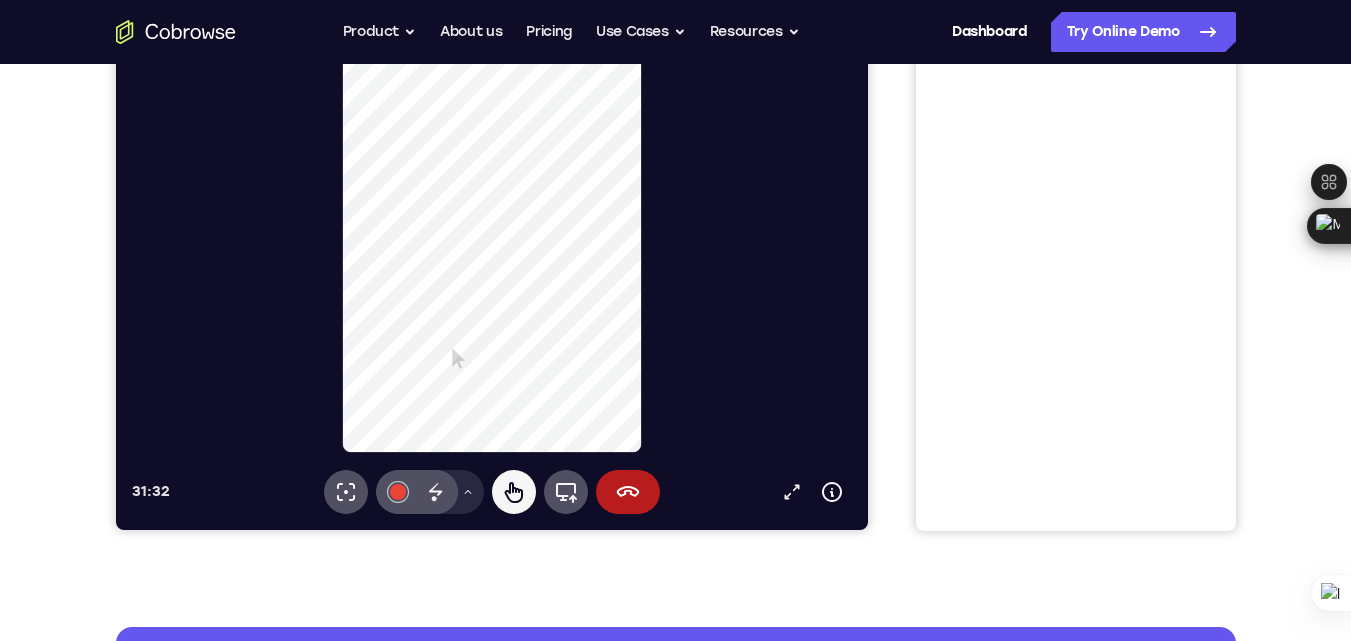 scroll, scrollTop: 0, scrollLeft: 0, axis: both 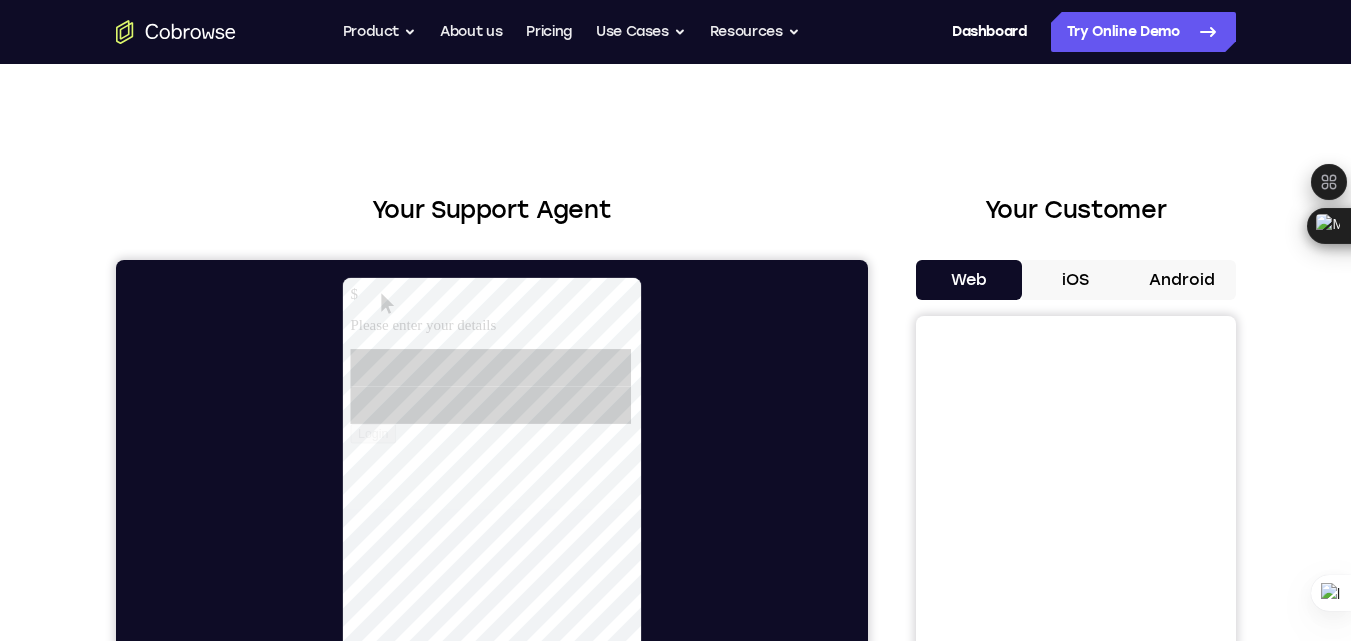 click on "iOS" at bounding box center (1075, 280) 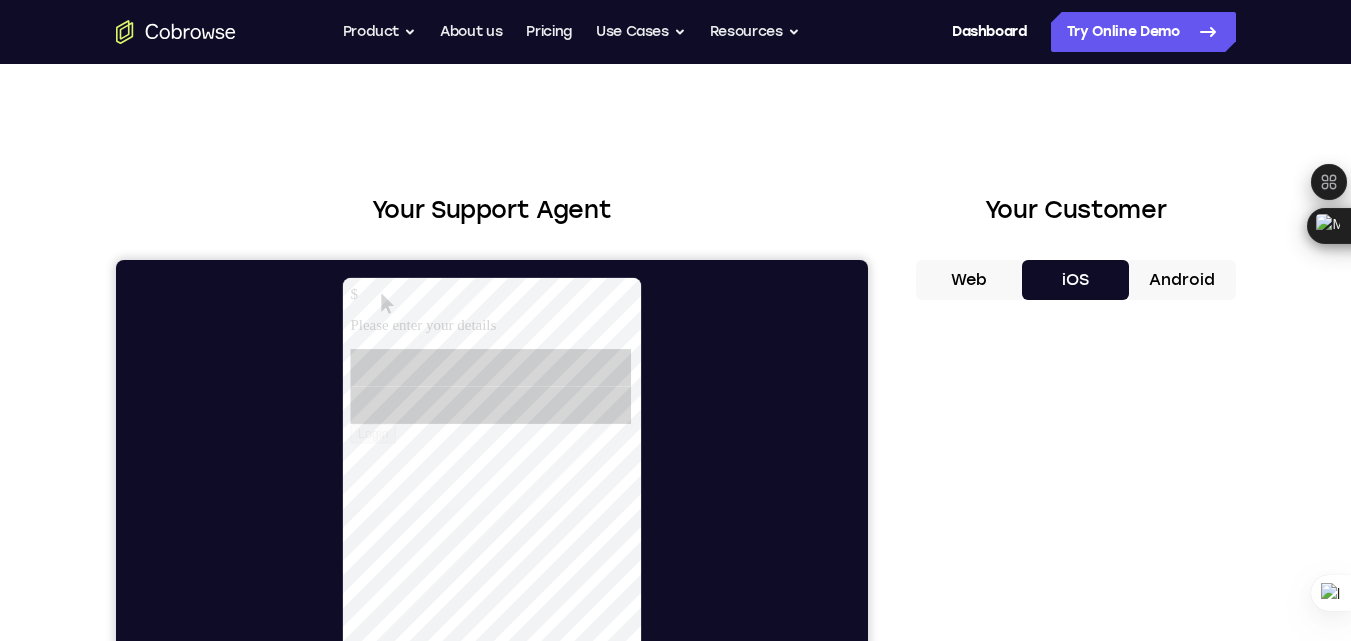 click on "Android" at bounding box center [1182, 280] 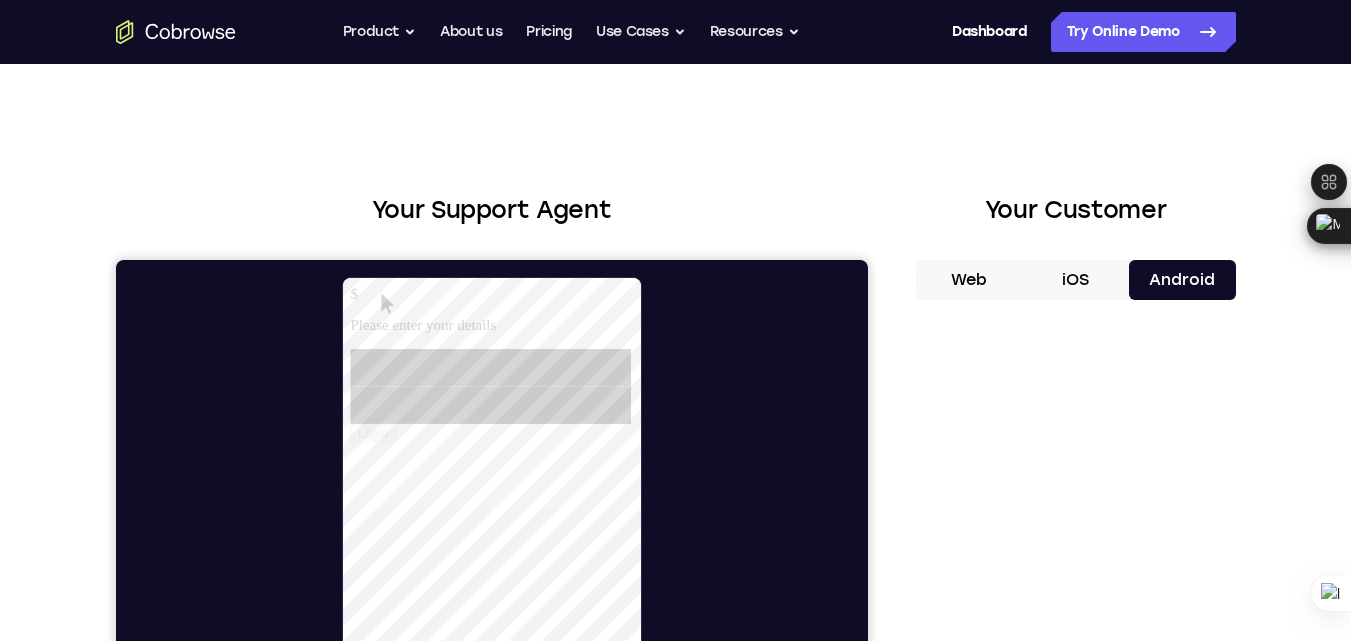 click on "Web" at bounding box center [969, 280] 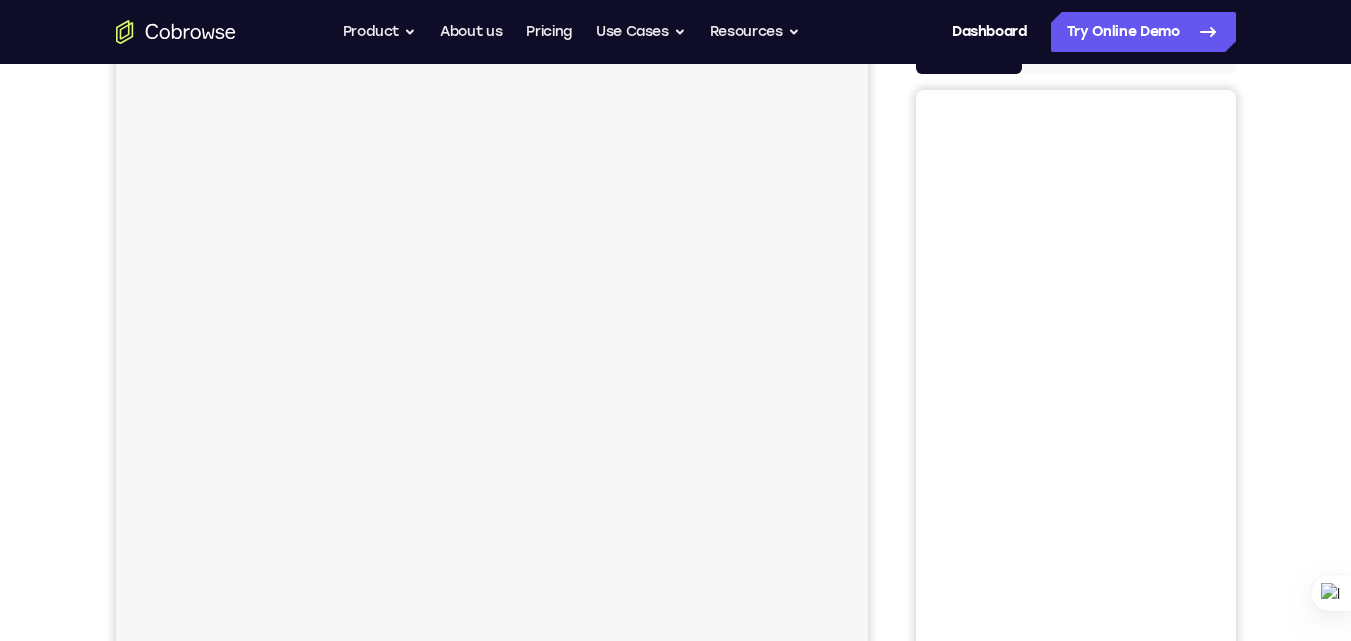 scroll, scrollTop: 500, scrollLeft: 0, axis: vertical 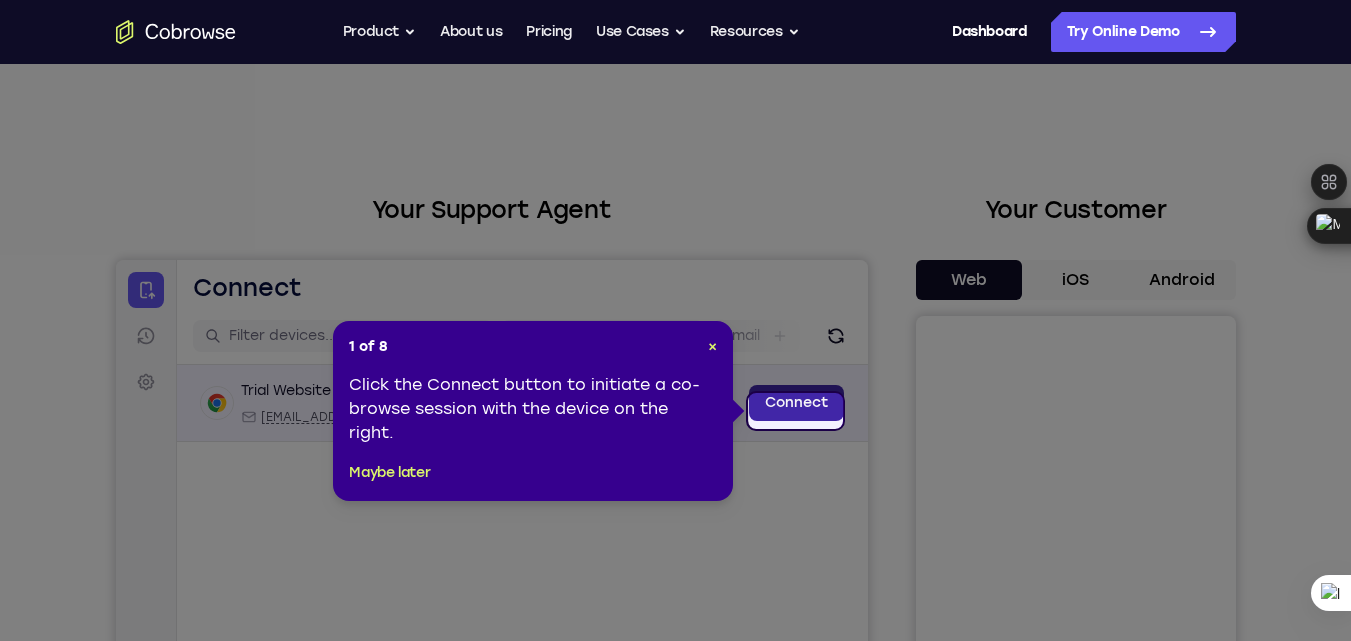 click on "Connect" at bounding box center [795, 403] 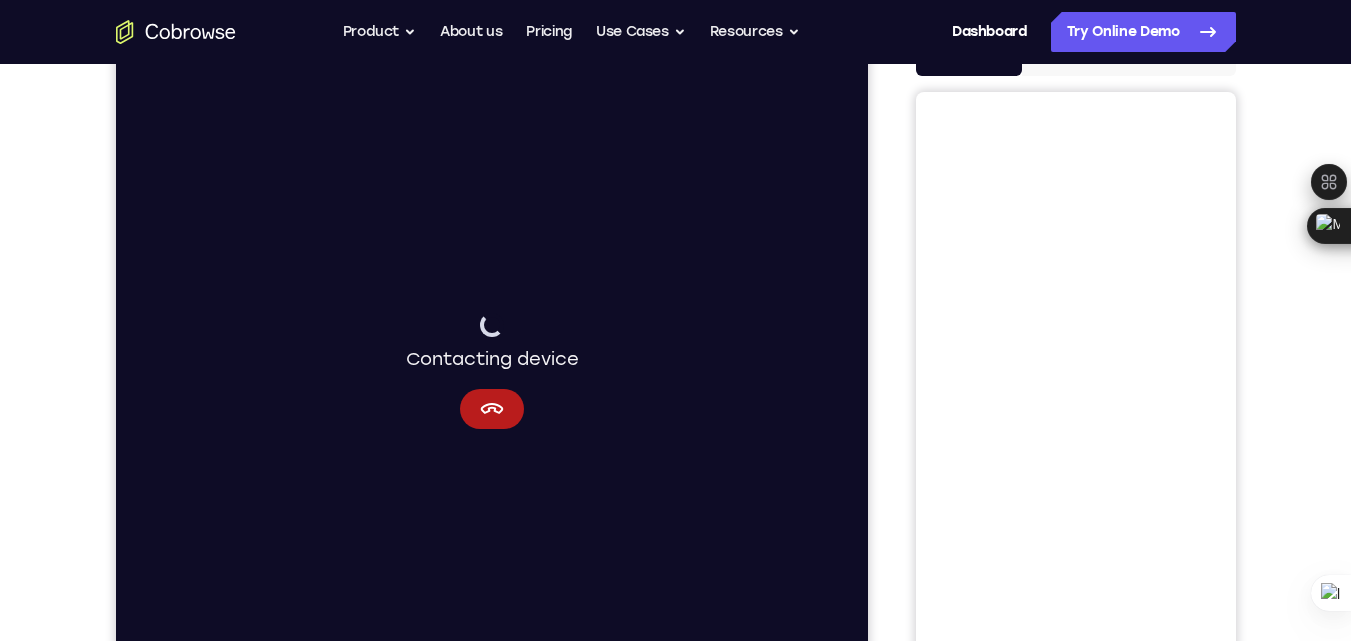 scroll, scrollTop: 300, scrollLeft: 0, axis: vertical 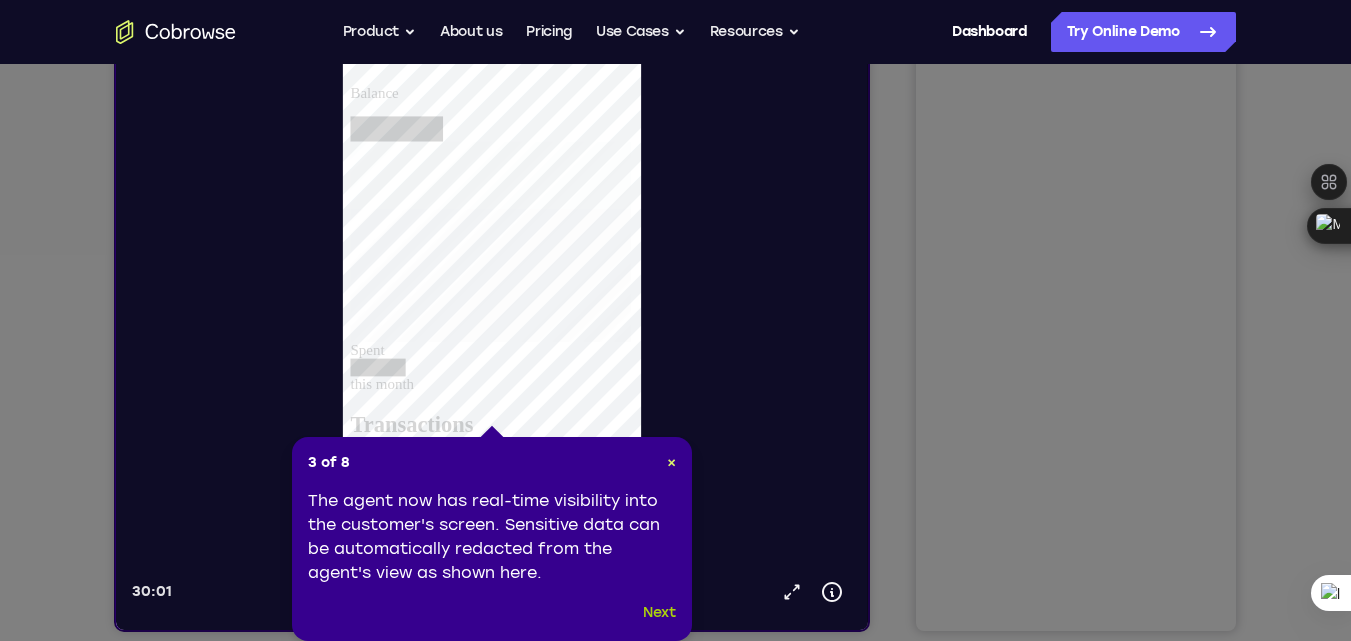 click on "Next" at bounding box center (659, 613) 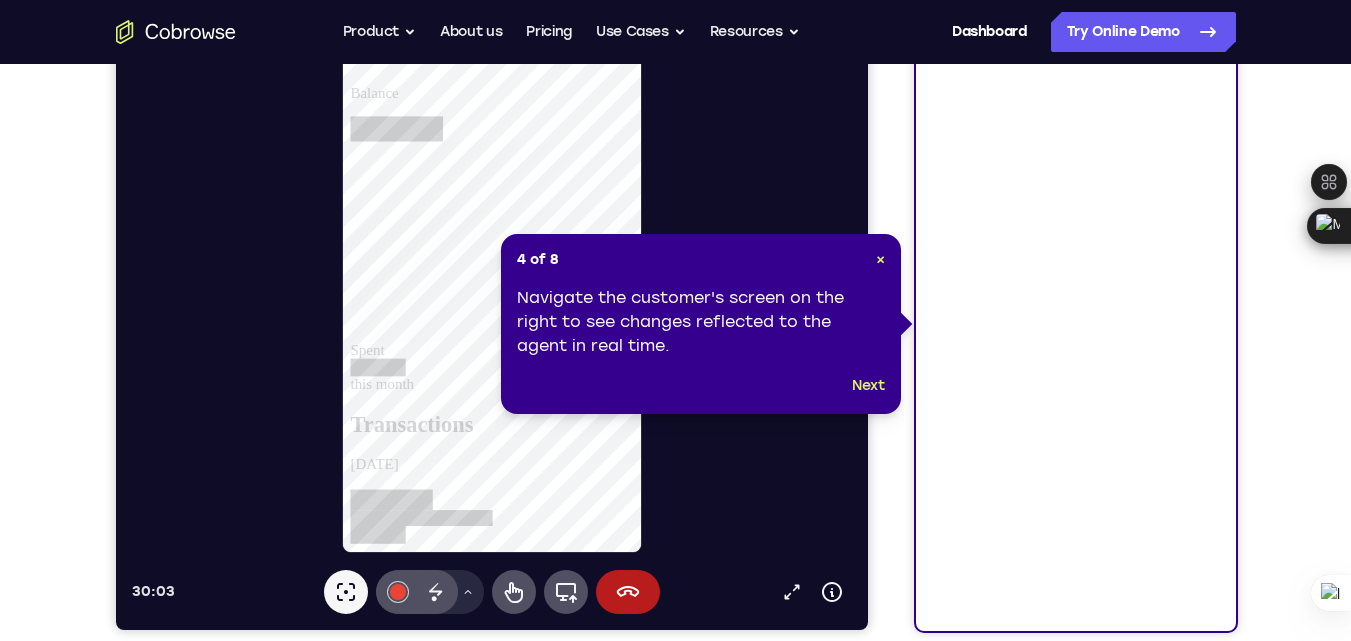 click on "Next" at bounding box center [701, 386] 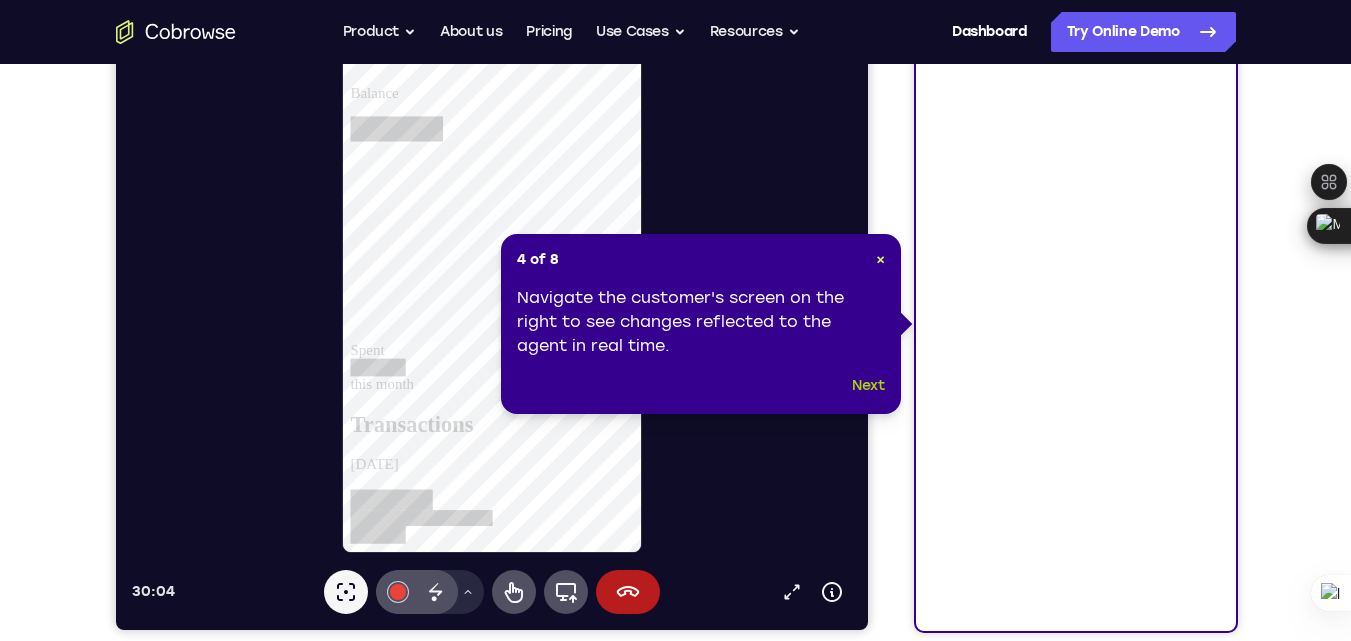 click on "Next" at bounding box center [868, 386] 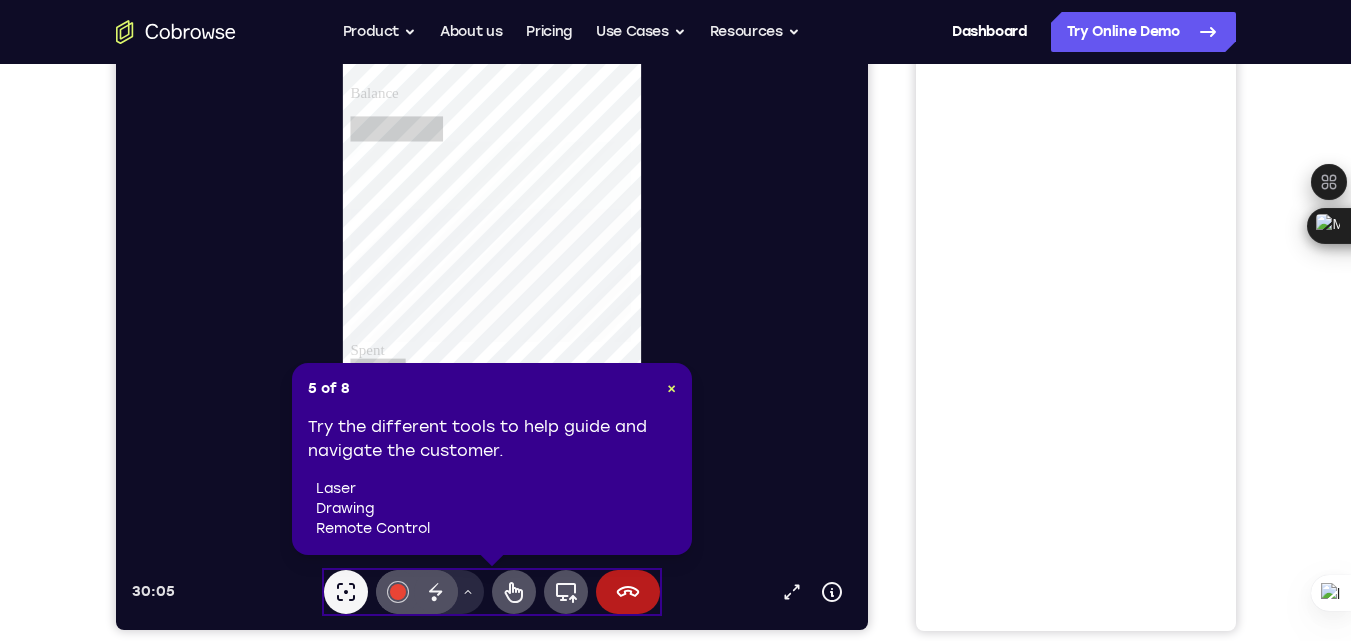 scroll, scrollTop: 200, scrollLeft: 0, axis: vertical 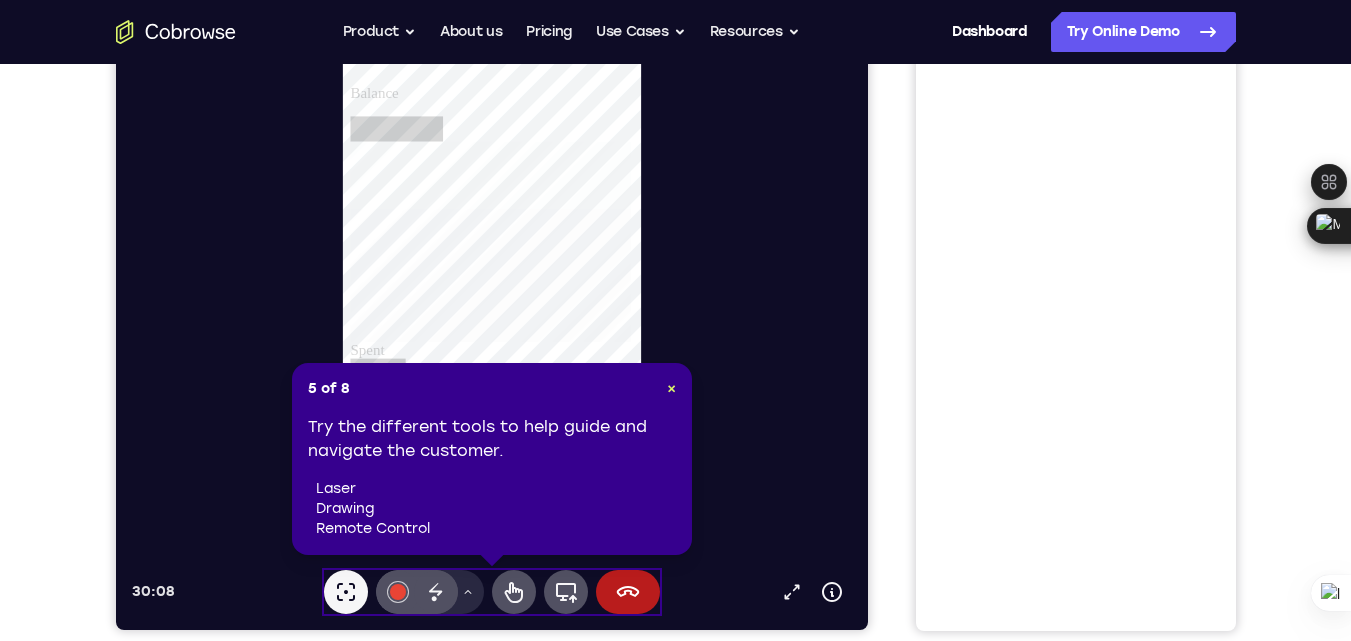 click on "30:08 Open in a new tab Device info Expand toolbar Laser pointer #e94435 Disappearing ink Drawing tools menu Remote control Full device End session" at bounding box center (499, 295) 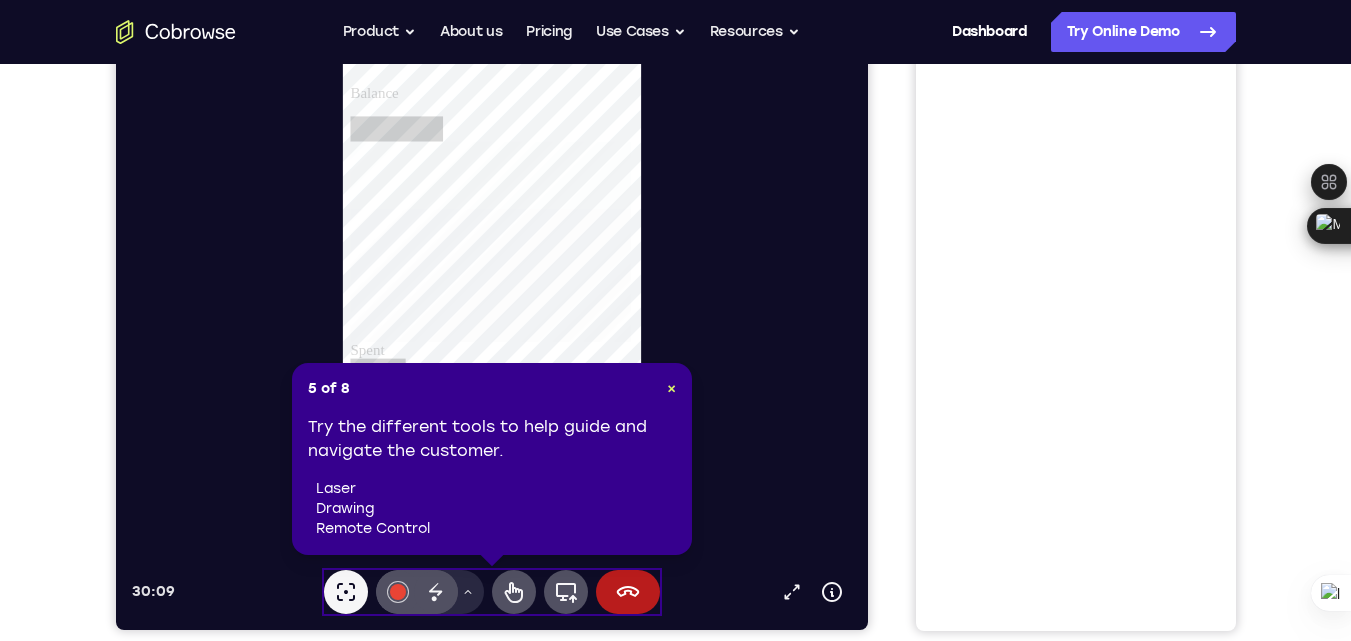 drag, startPoint x: 485, startPoint y: 581, endPoint x: 606, endPoint y: 522, distance: 134.61798 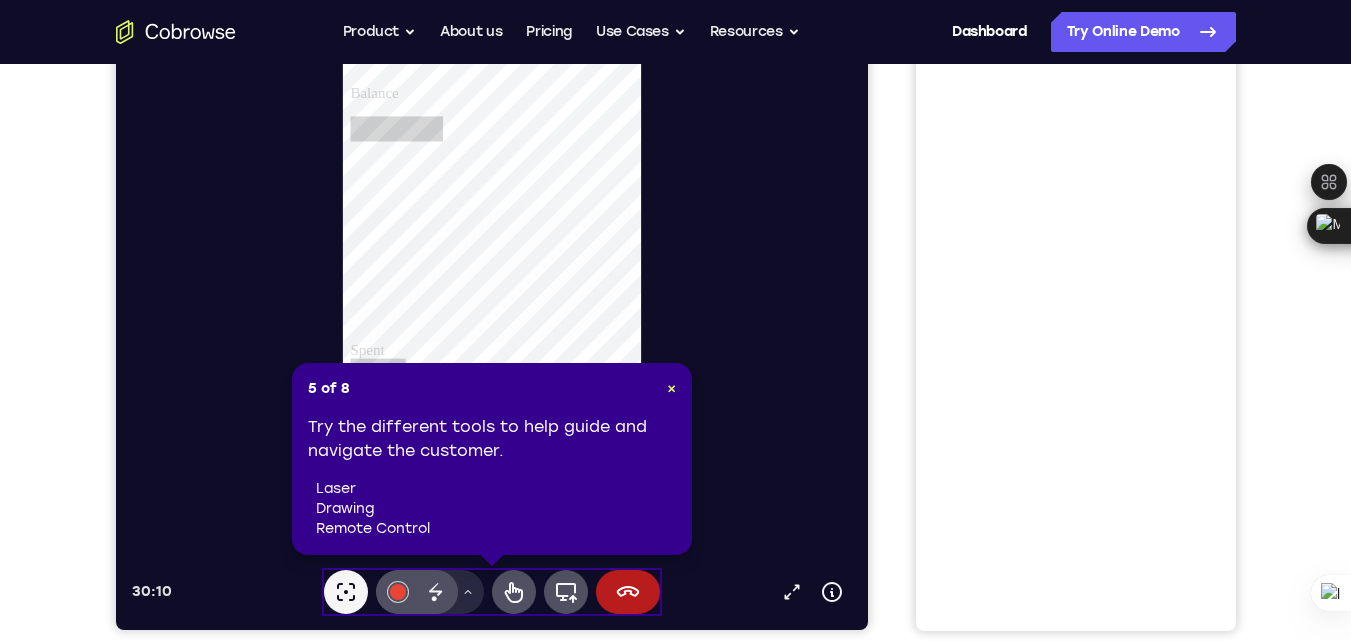 click on "laser" at bounding box center (496, 489) 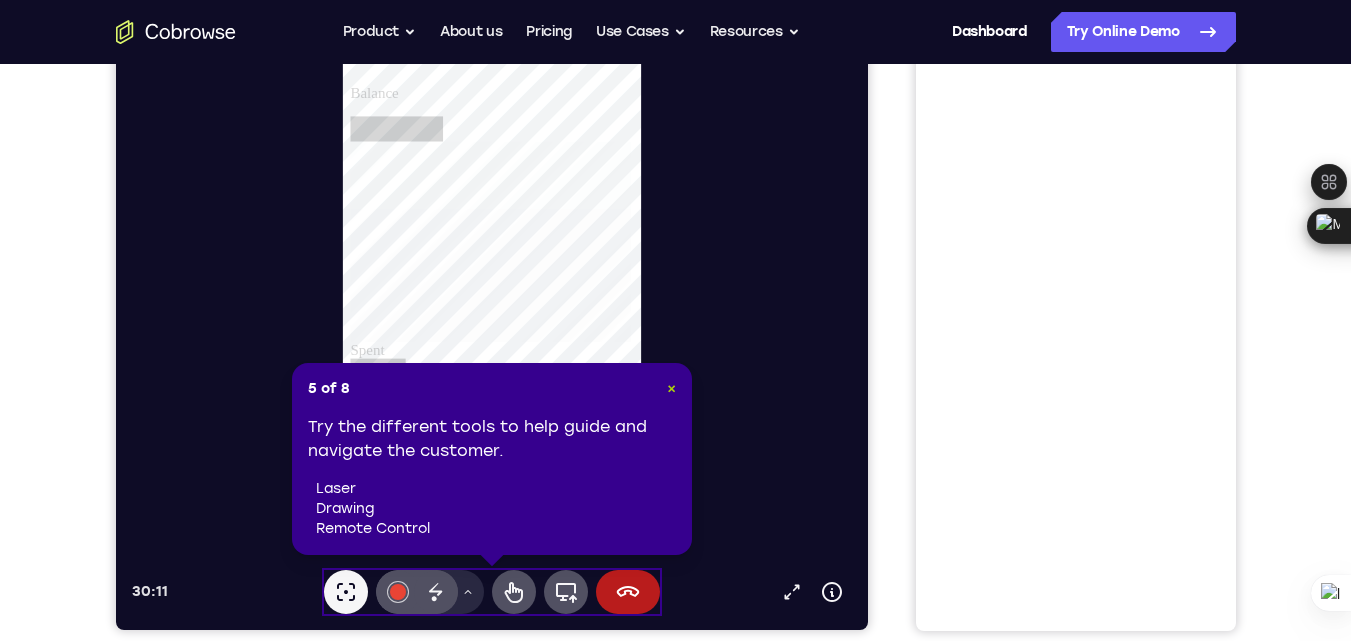 click on "×" at bounding box center [671, 388] 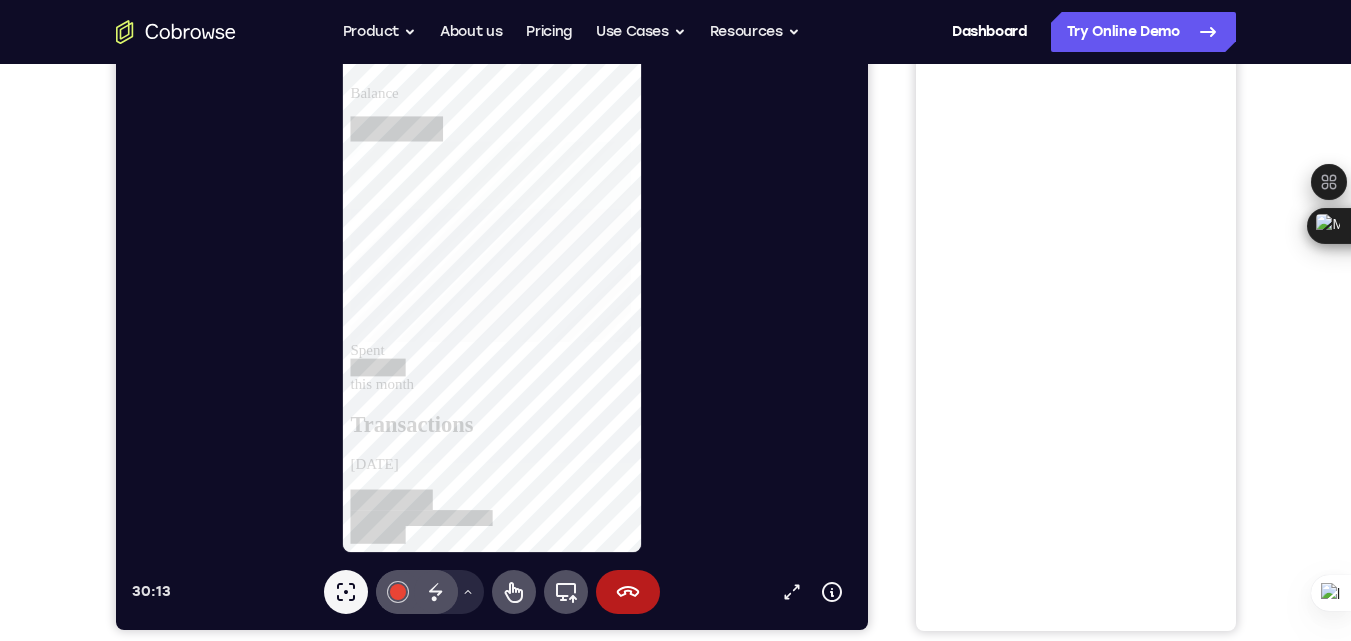 scroll, scrollTop: 0, scrollLeft: 0, axis: both 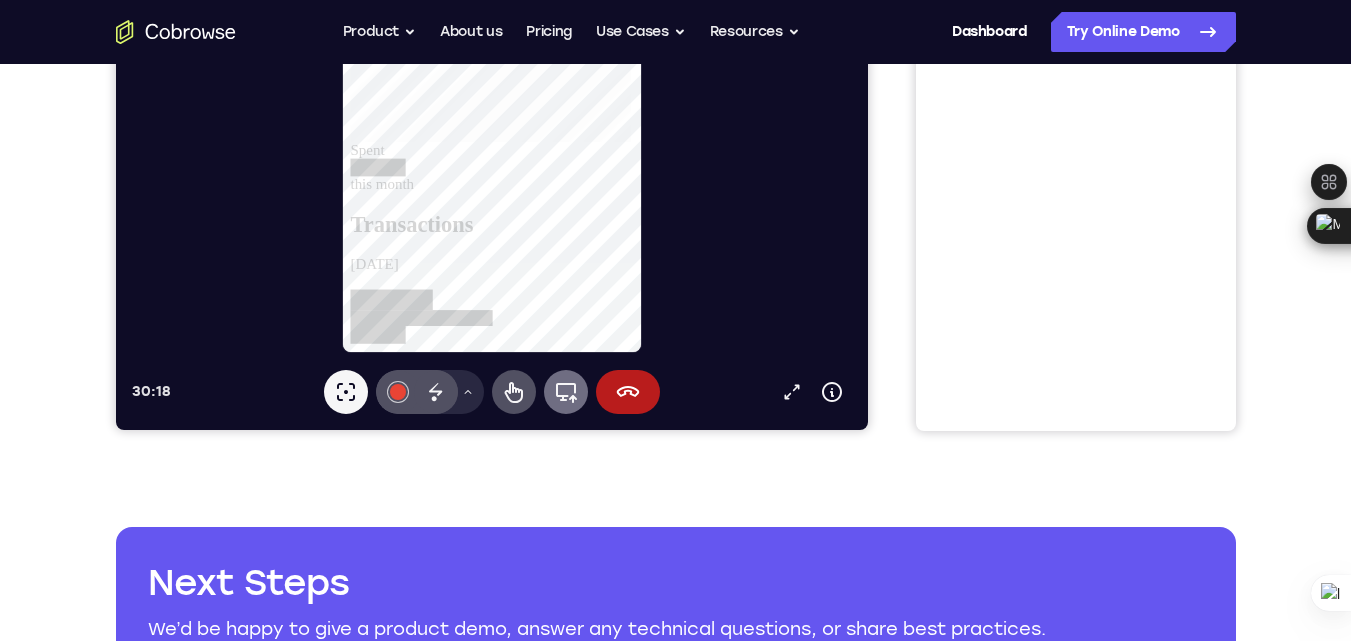 click 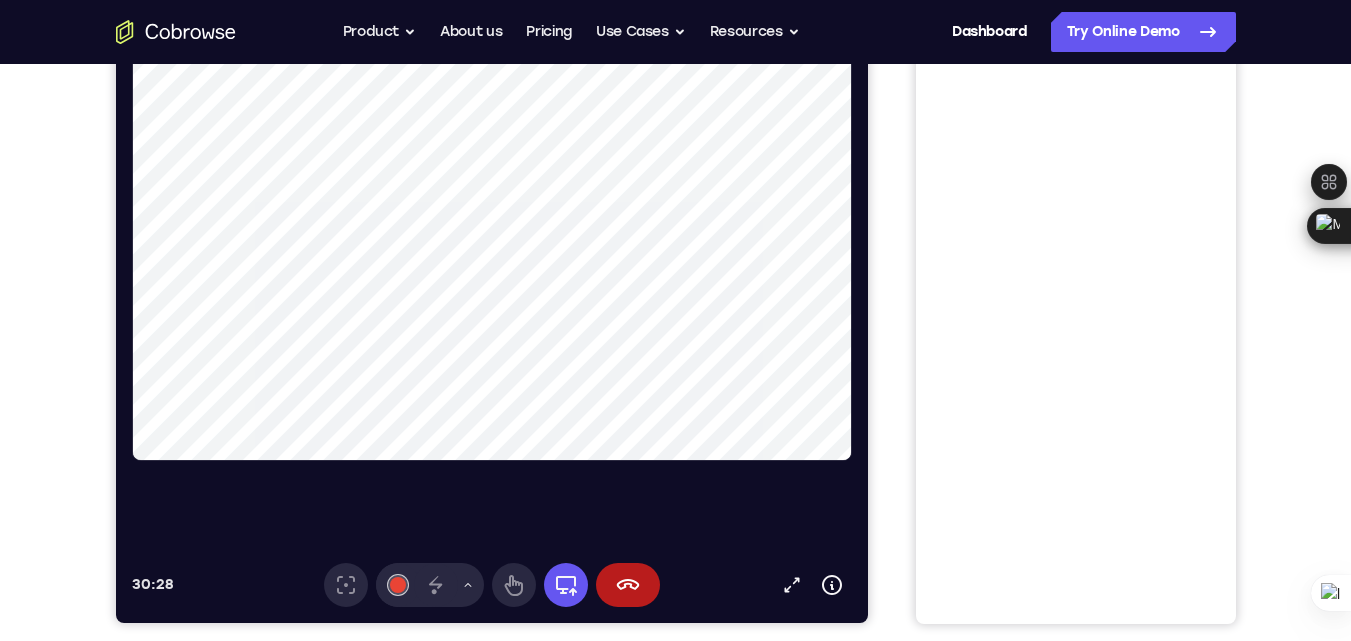 scroll, scrollTop: 300, scrollLeft: 0, axis: vertical 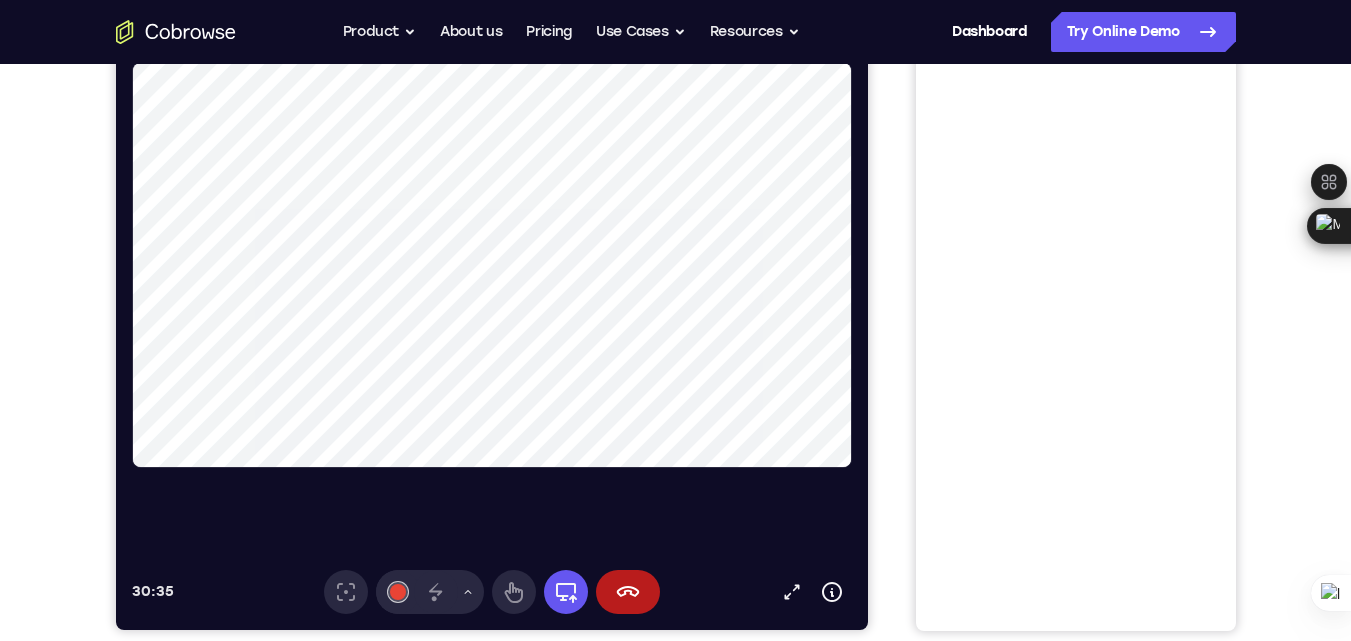 click at bounding box center [536, 265] 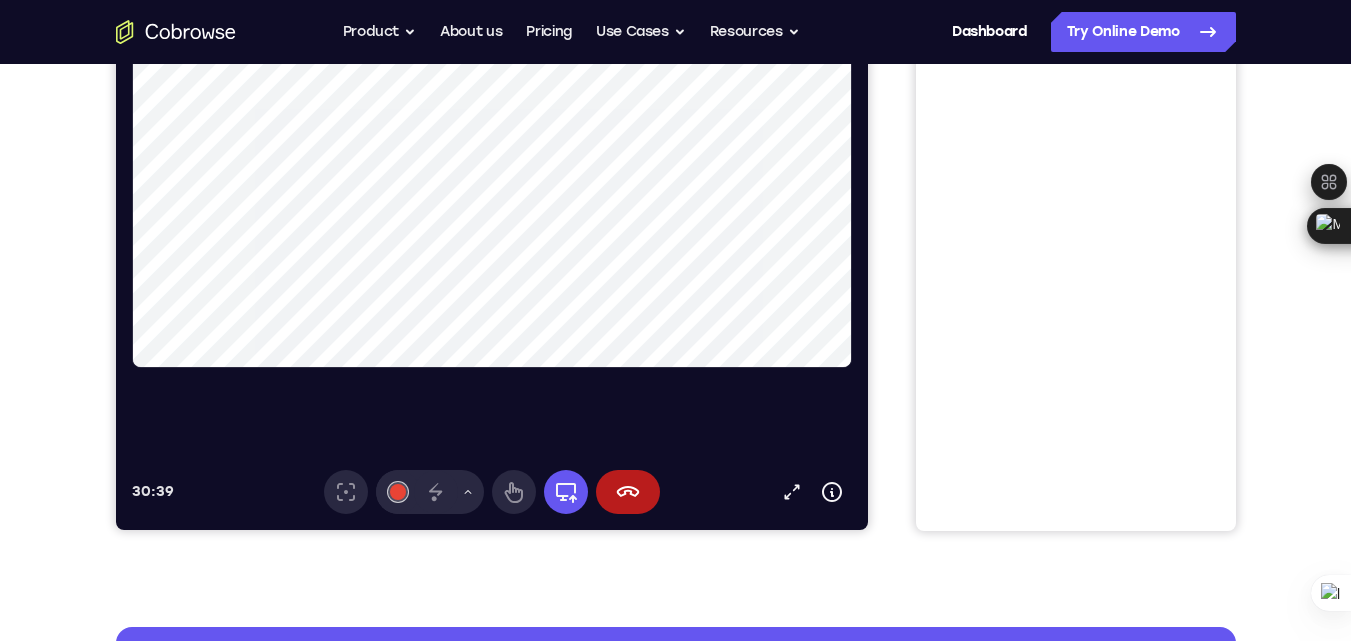 scroll, scrollTop: 300, scrollLeft: 0, axis: vertical 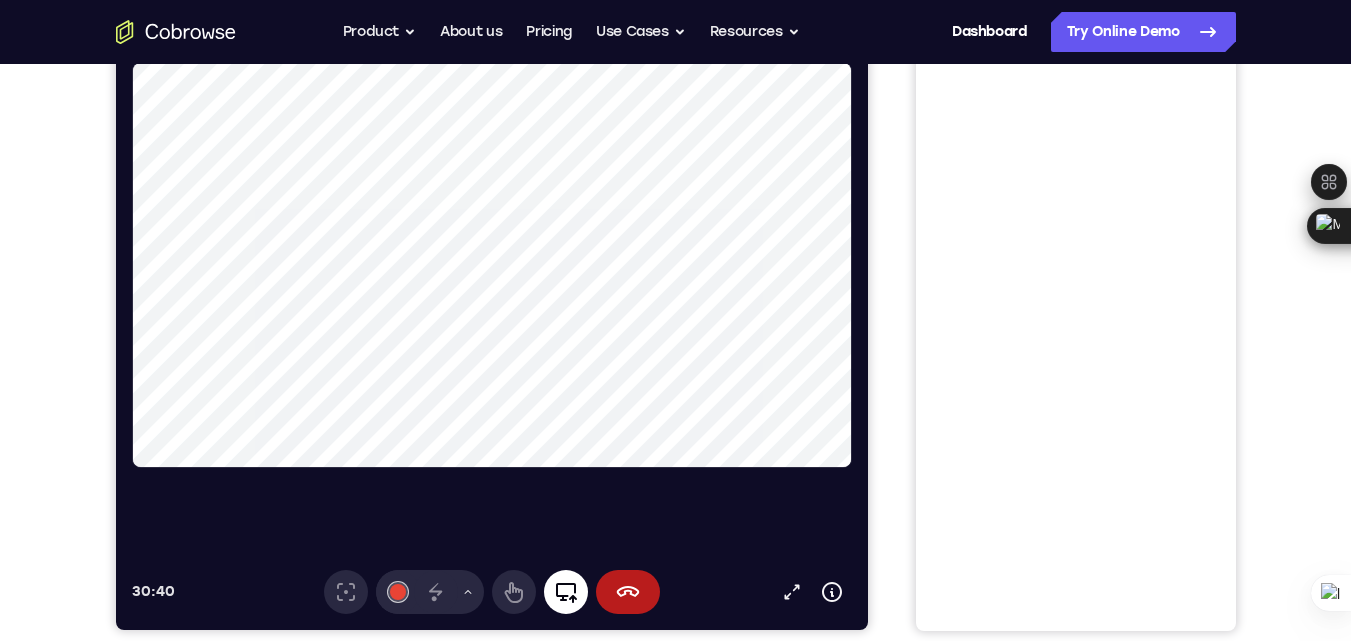 click 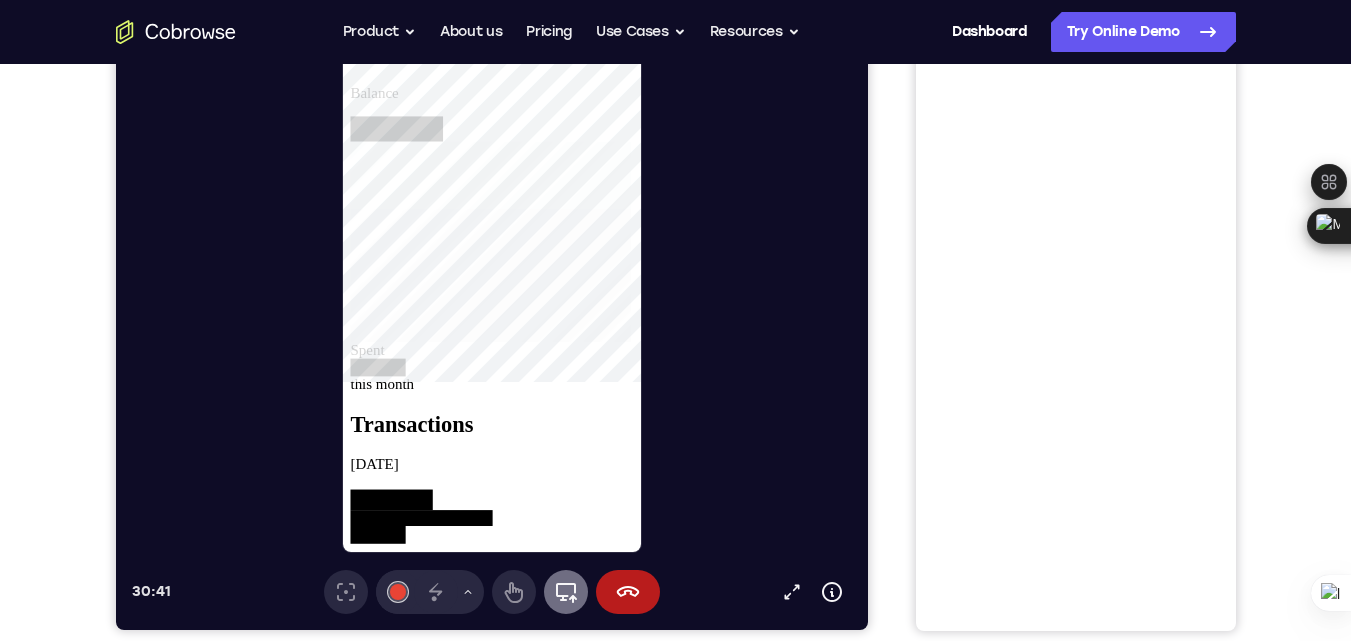 scroll, scrollTop: 0, scrollLeft: 0, axis: both 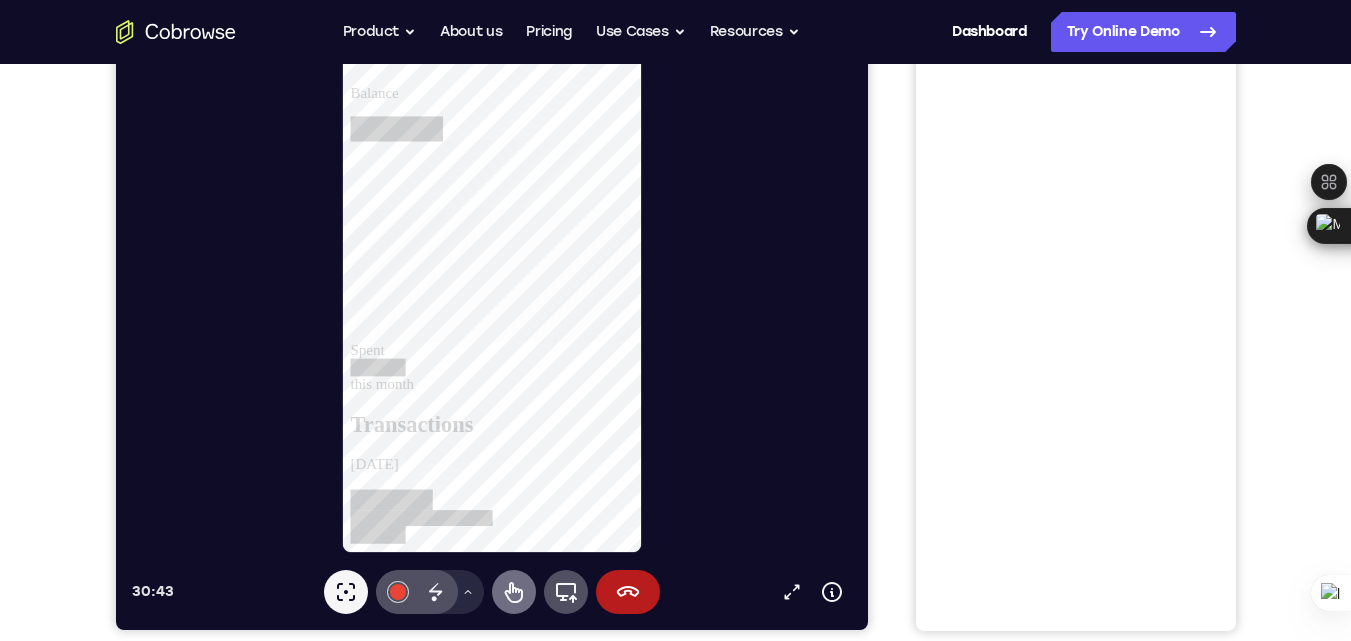 click 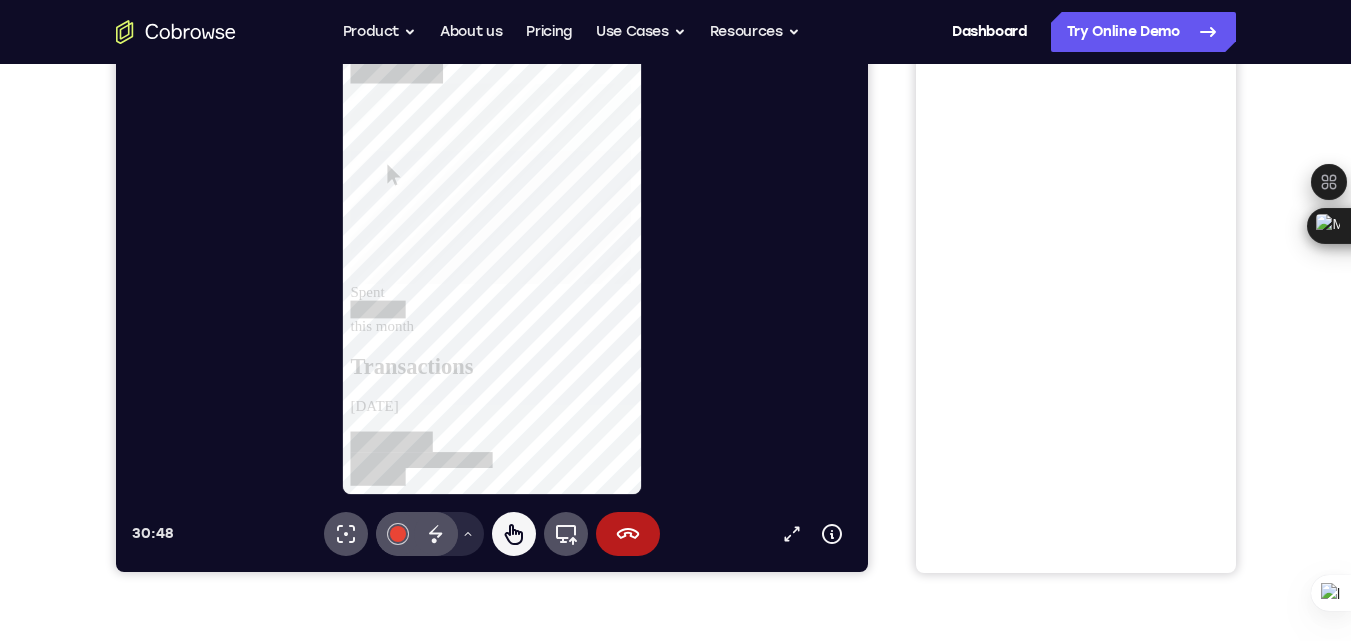 scroll, scrollTop: 300, scrollLeft: 0, axis: vertical 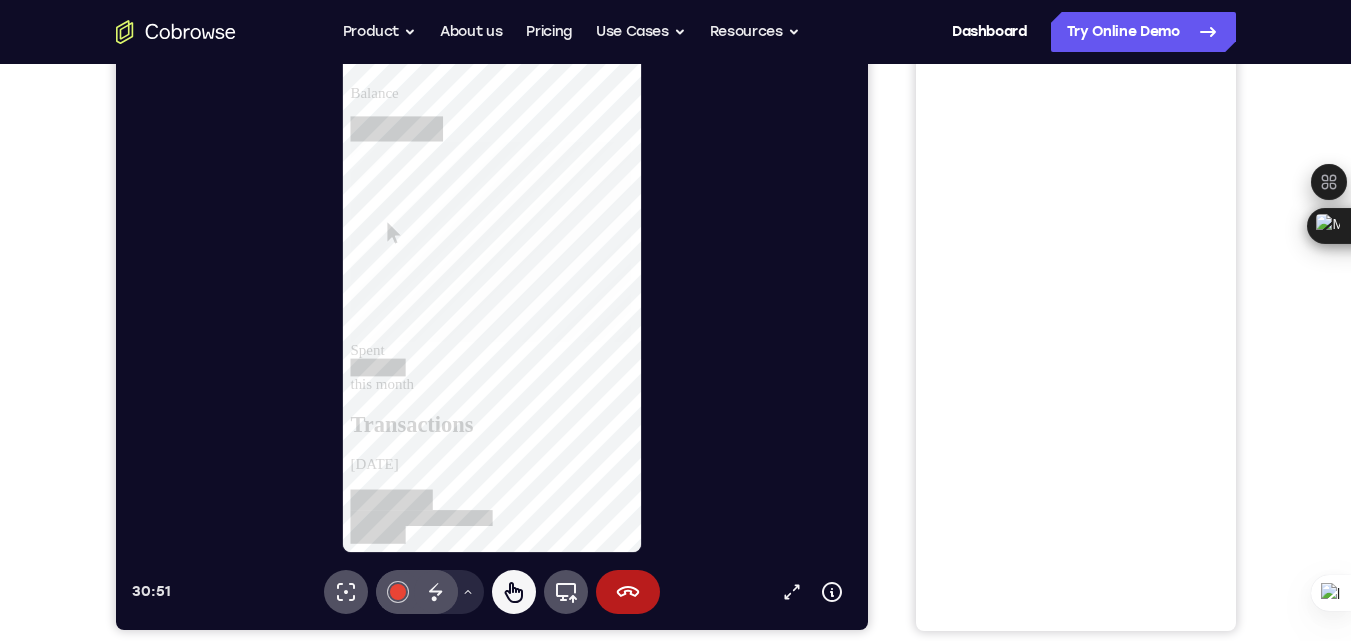 drag, startPoint x: 653, startPoint y: 388, endPoint x: 613, endPoint y: 412, distance: 46.647614 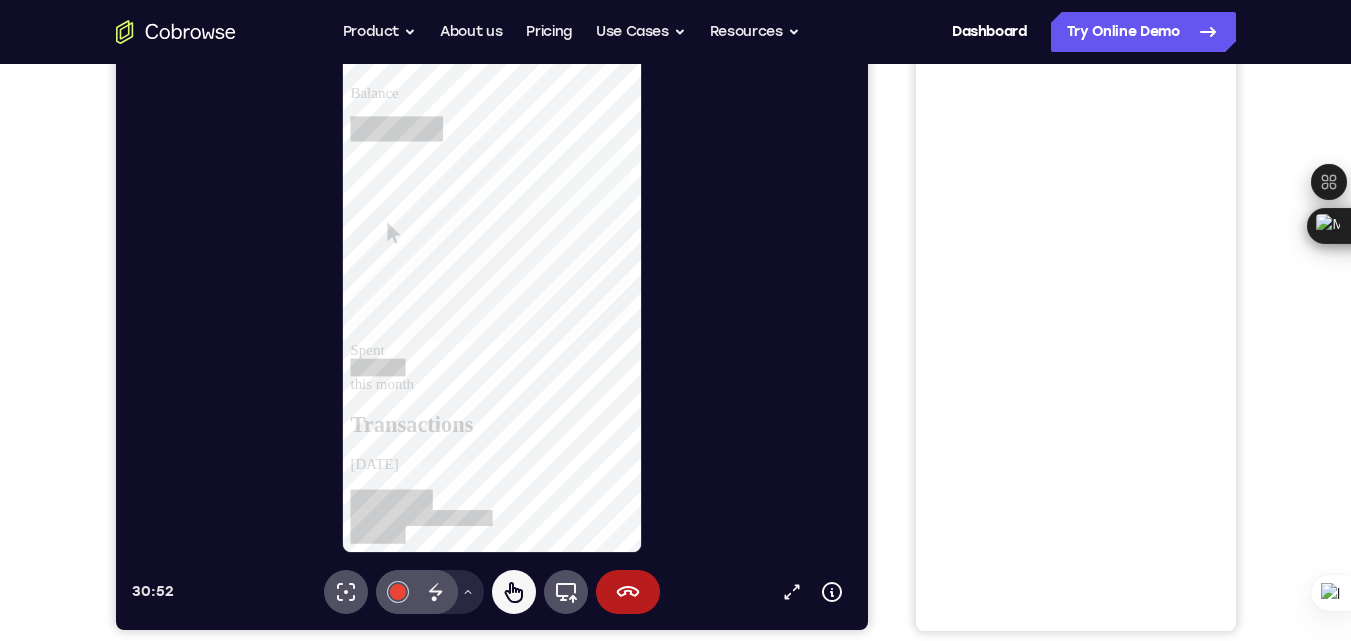 click at bounding box center [502, 621] 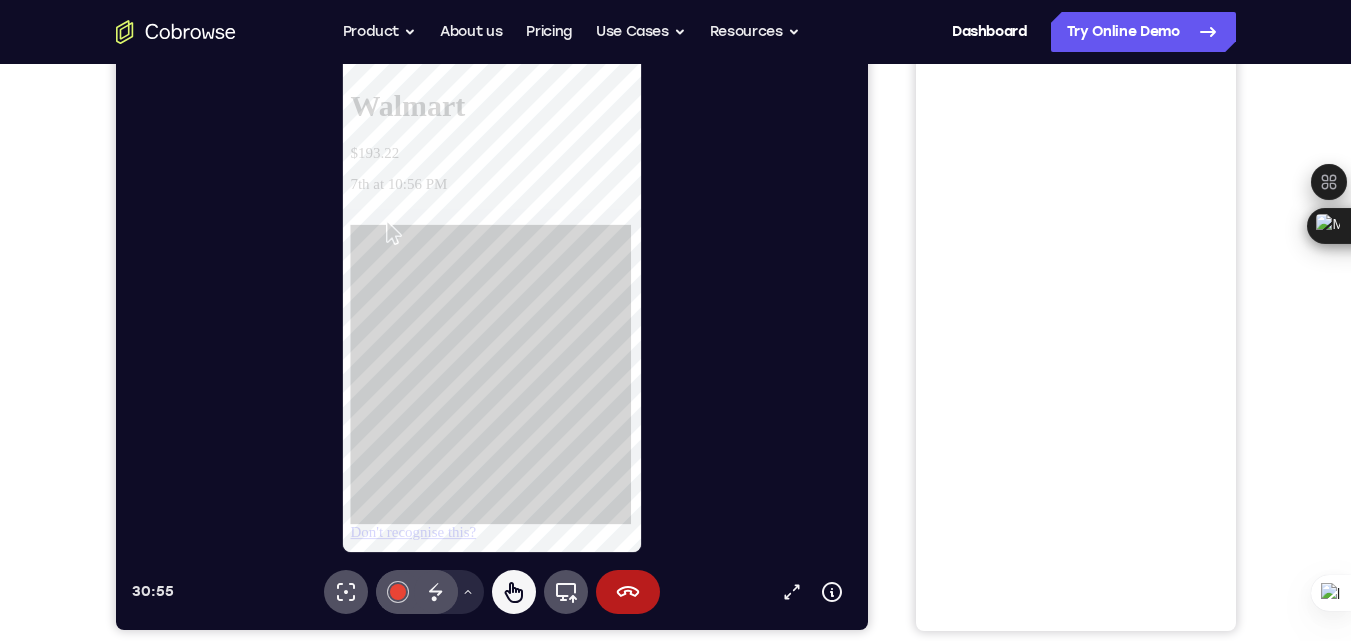 click on "Don't recognise this?" at bounding box center [417, 570] 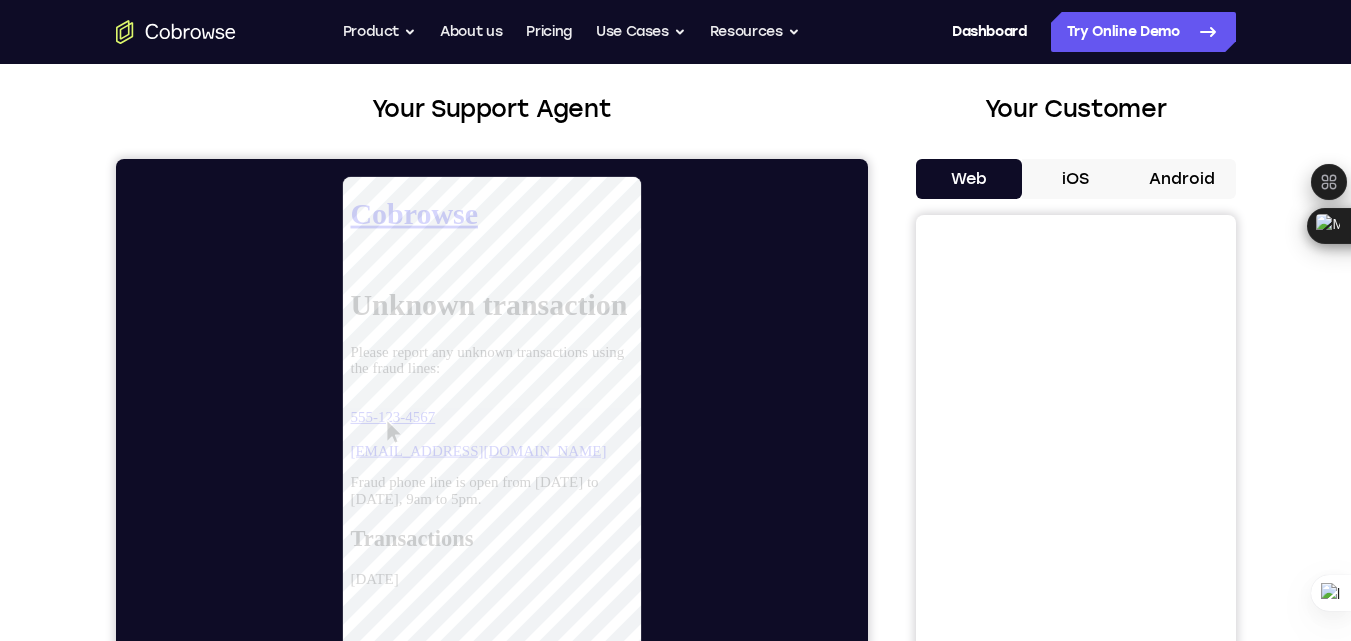 scroll, scrollTop: 100, scrollLeft: 0, axis: vertical 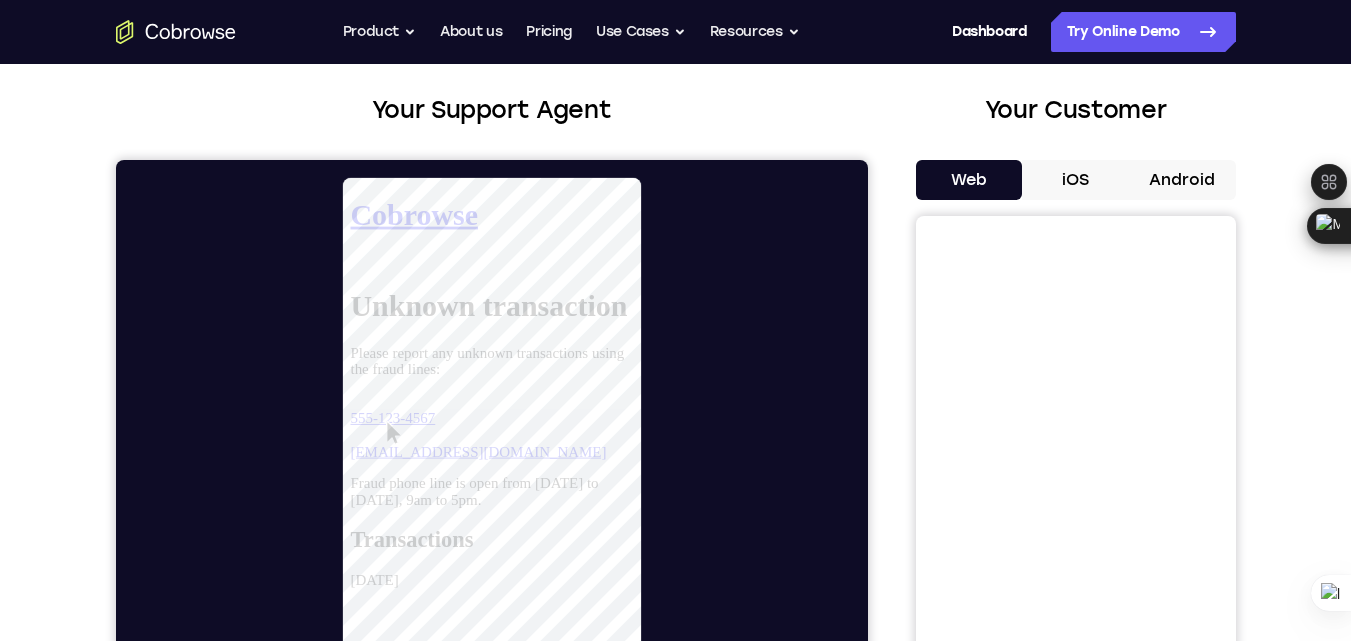 click 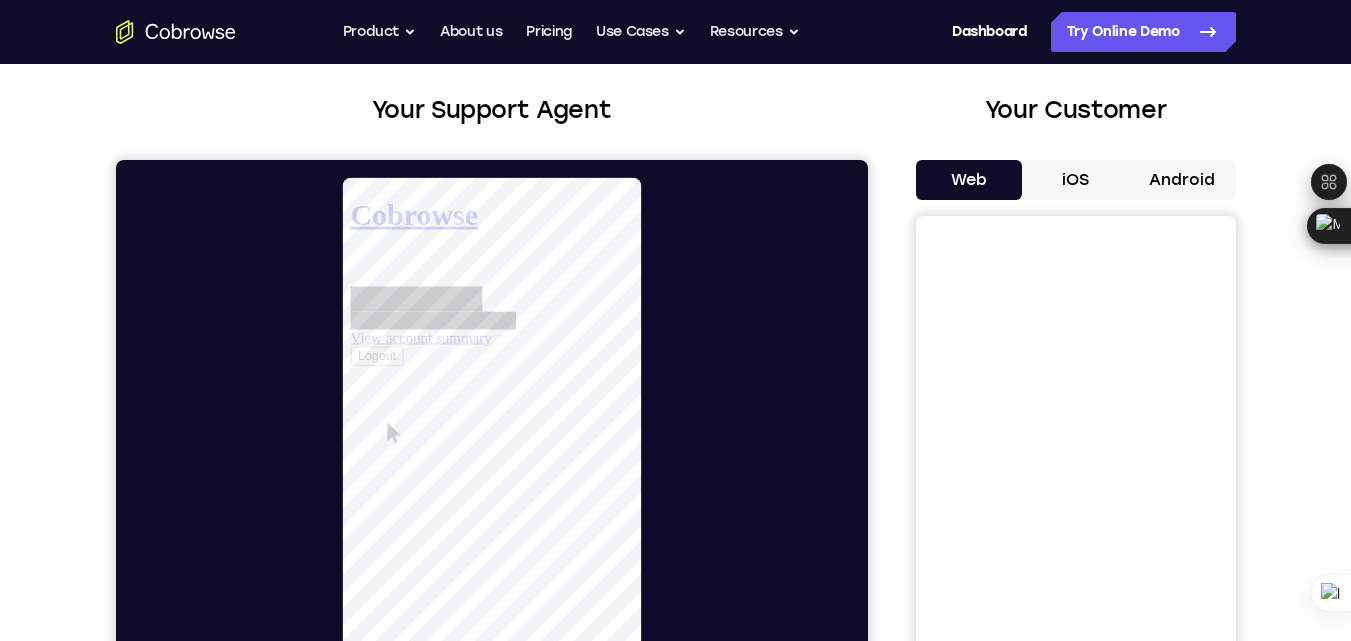 click on "Cobrowse" at bounding box center (502, 216) 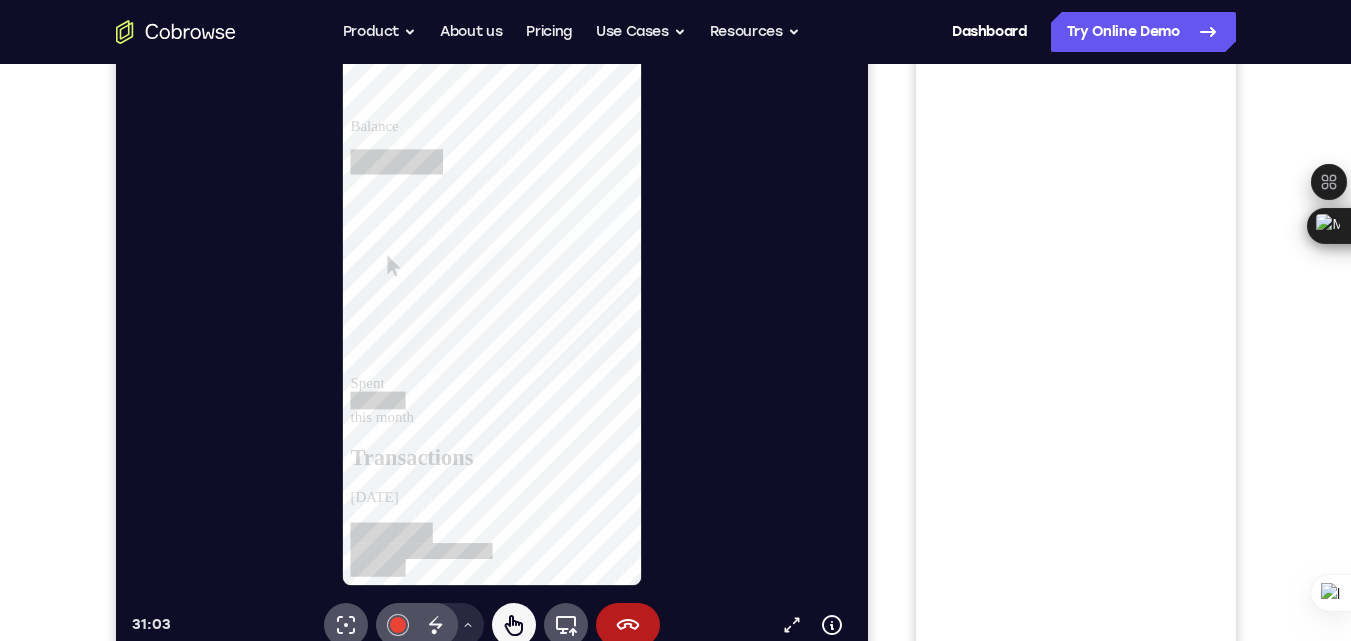 scroll, scrollTop: 300, scrollLeft: 0, axis: vertical 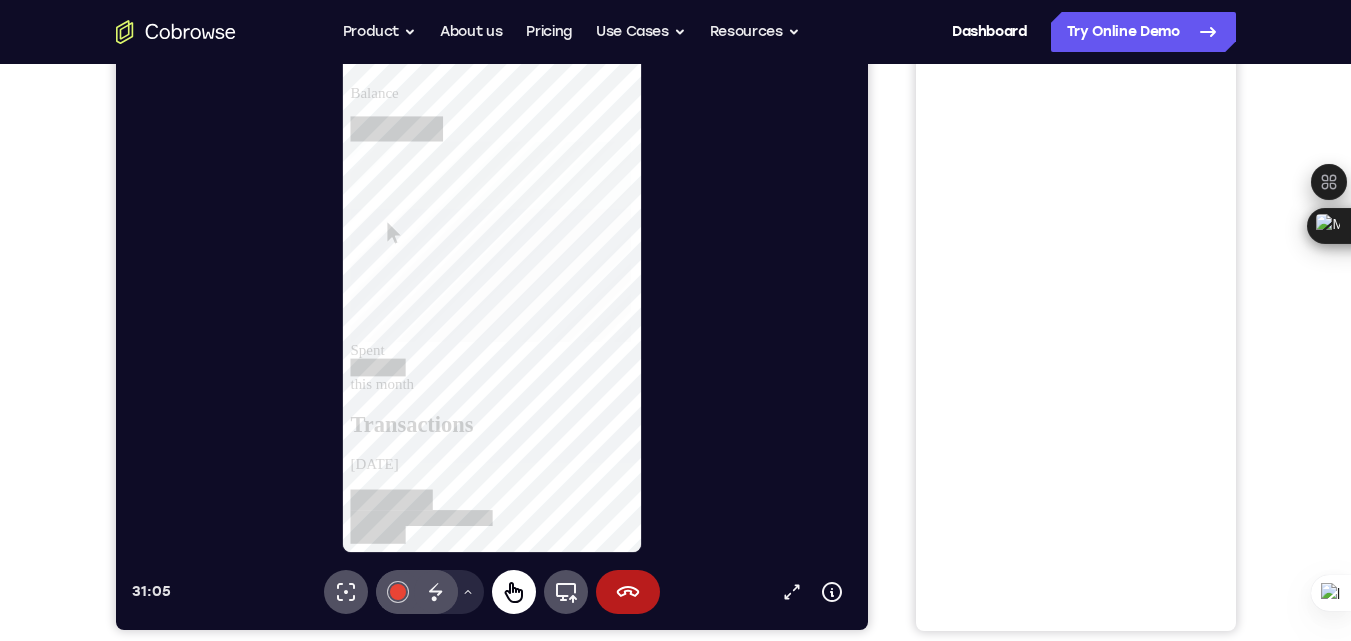 click 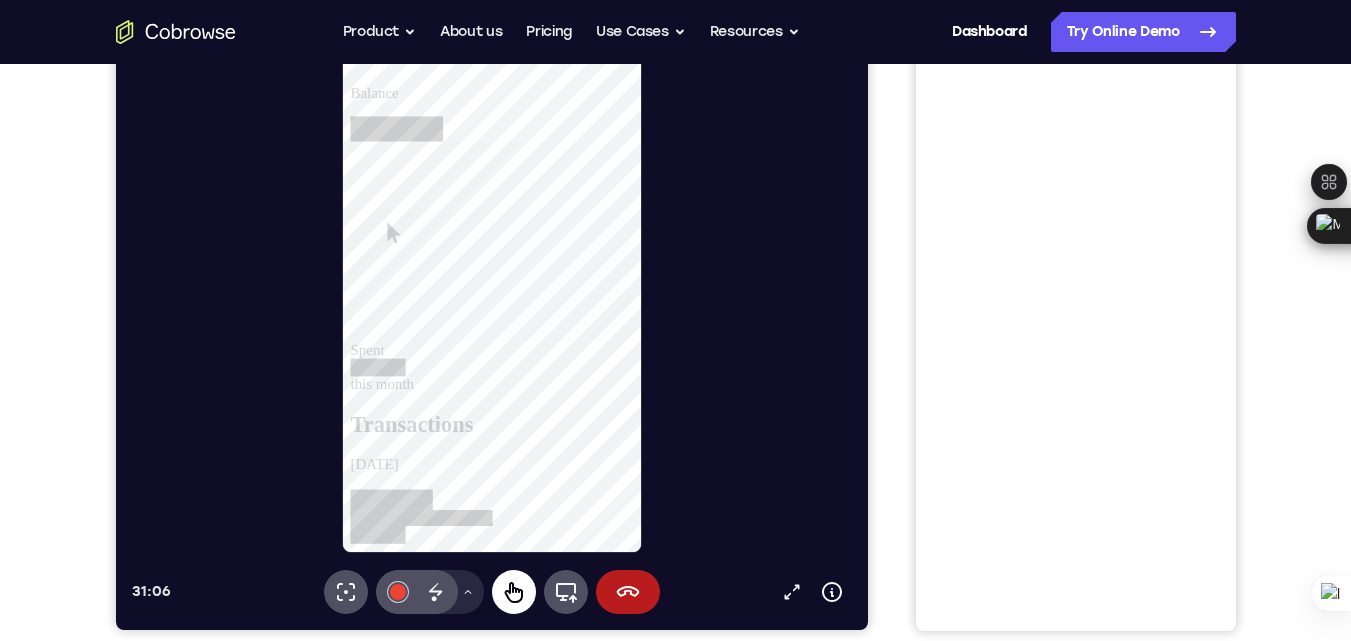 click on "Remote control" at bounding box center (513, 592) 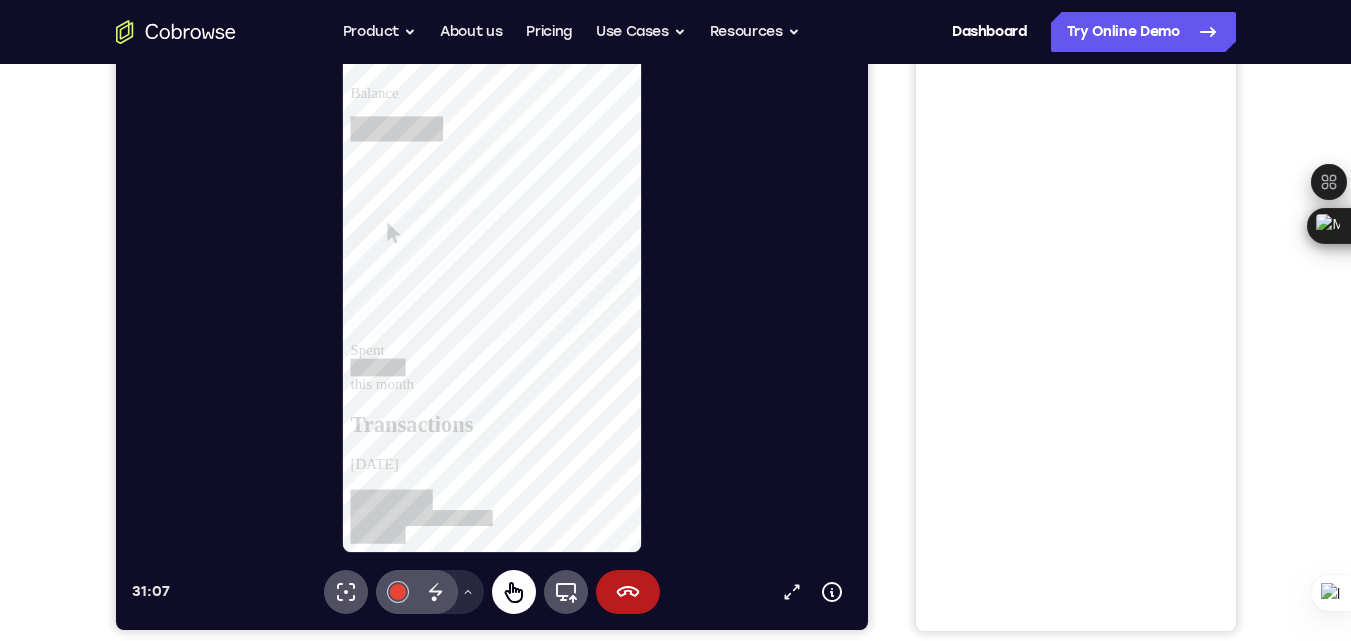 click 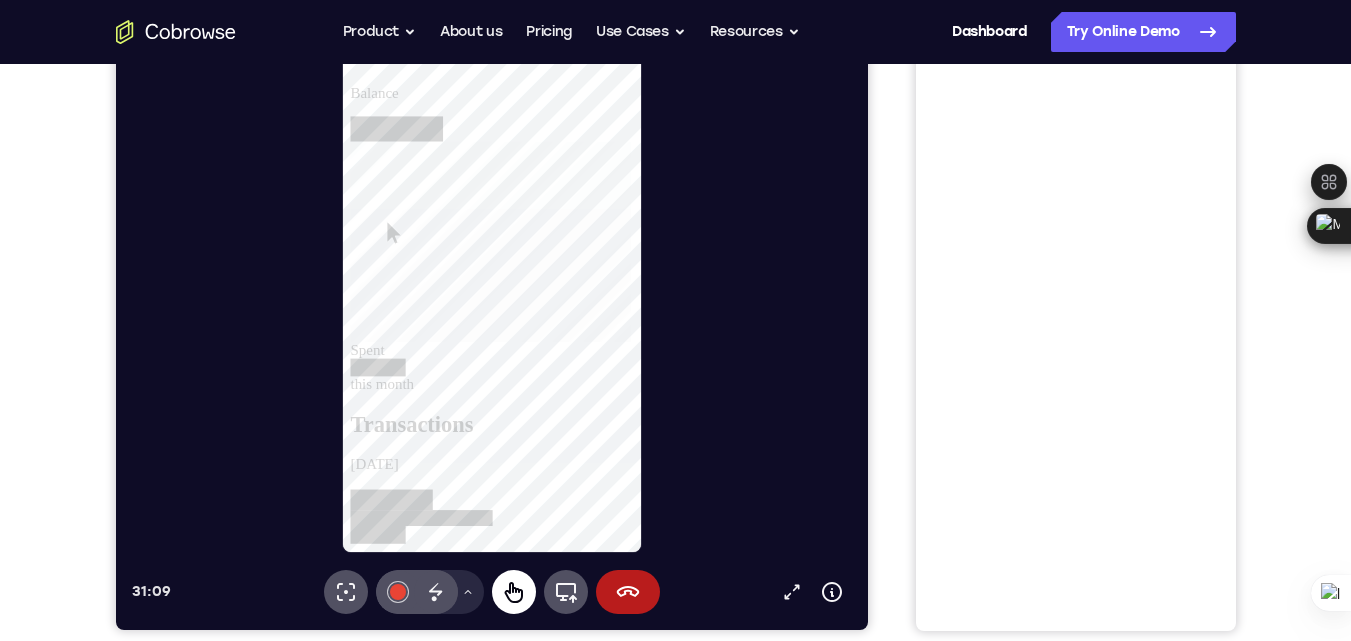 drag, startPoint x: 549, startPoint y: 597, endPoint x: 507, endPoint y: 596, distance: 42.0119 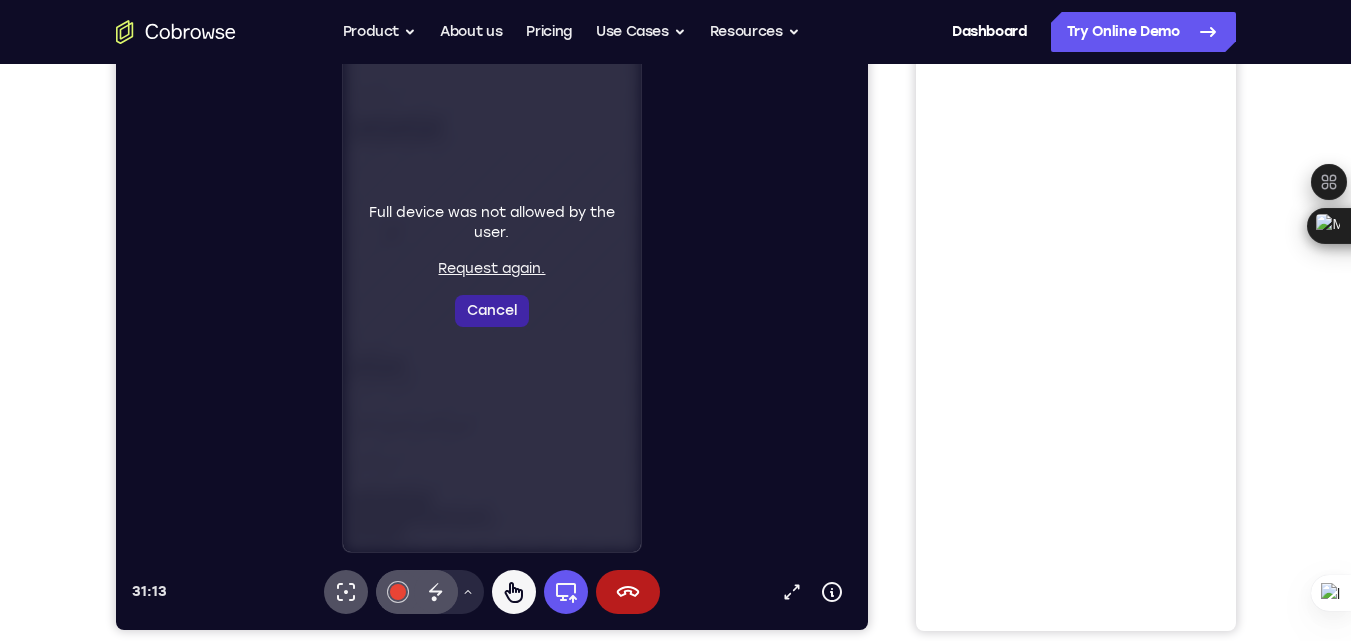 click on "Cancel" at bounding box center (491, 311) 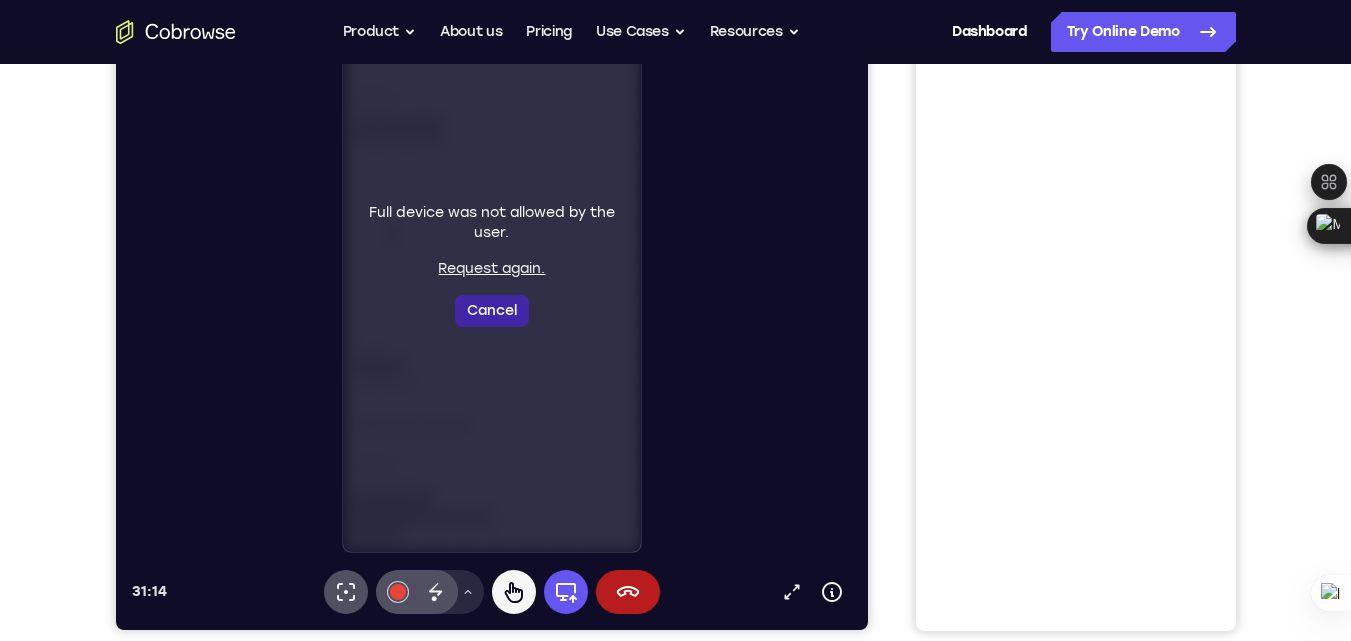 click on "Cancel" at bounding box center (491, 311) 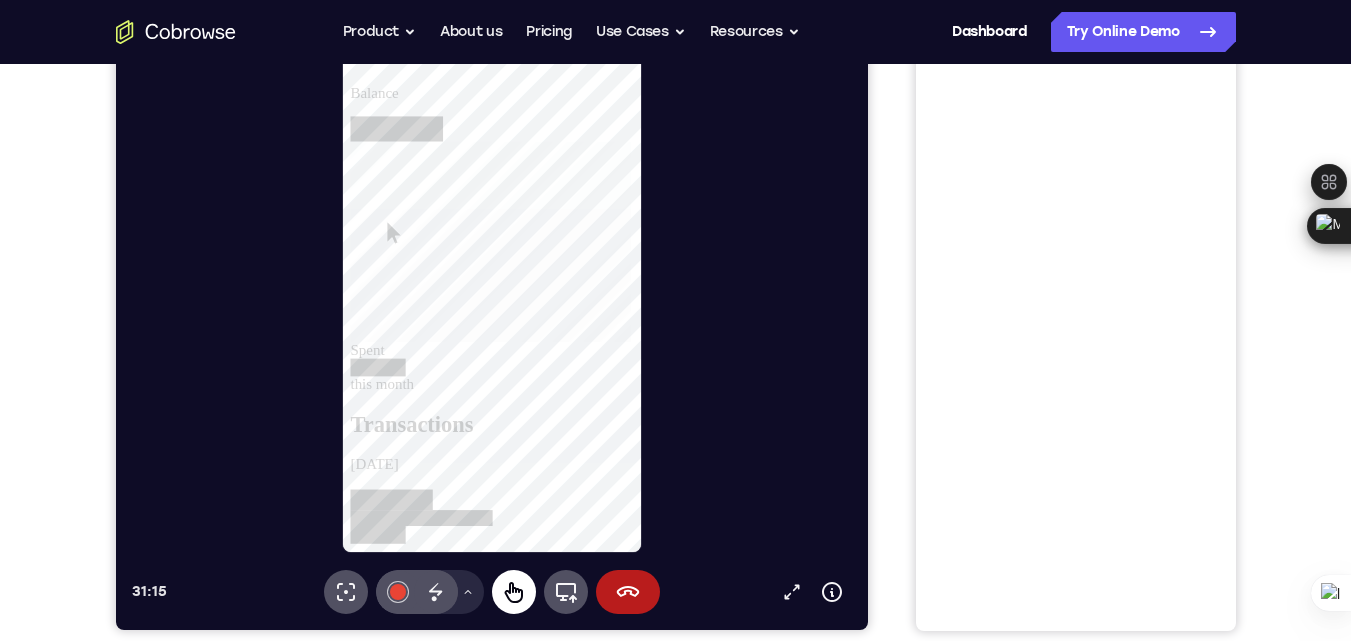 click 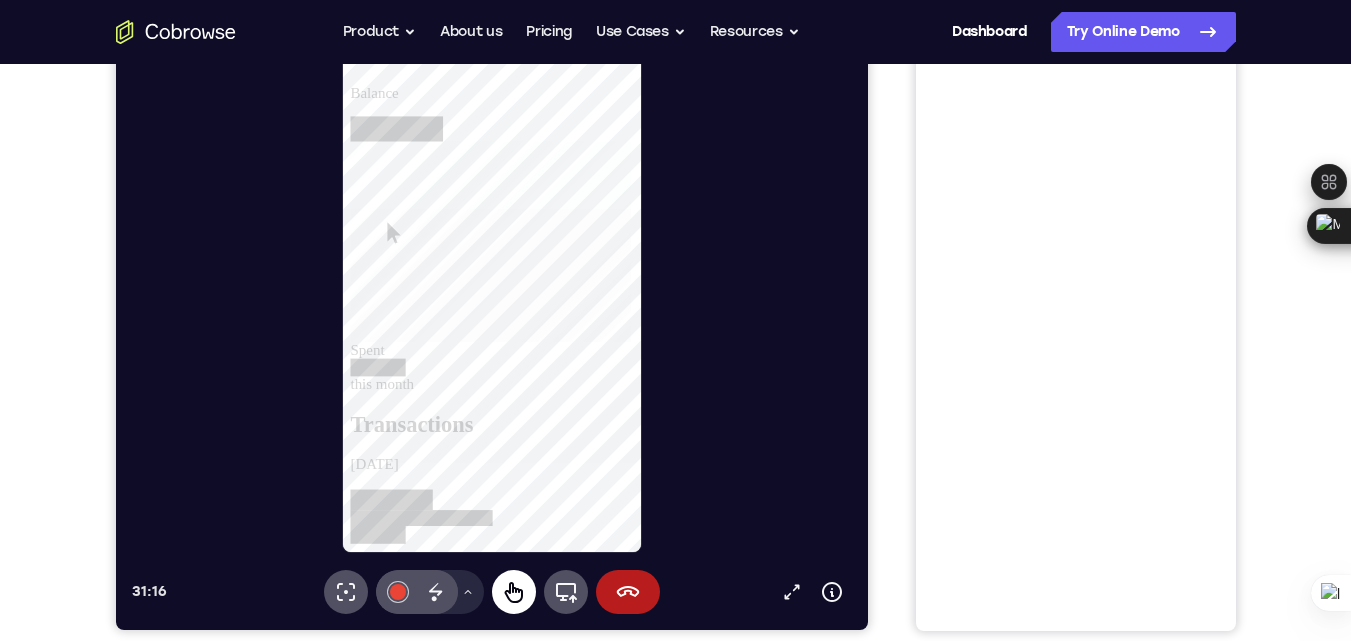 click on "Remote control" at bounding box center (513, 592) 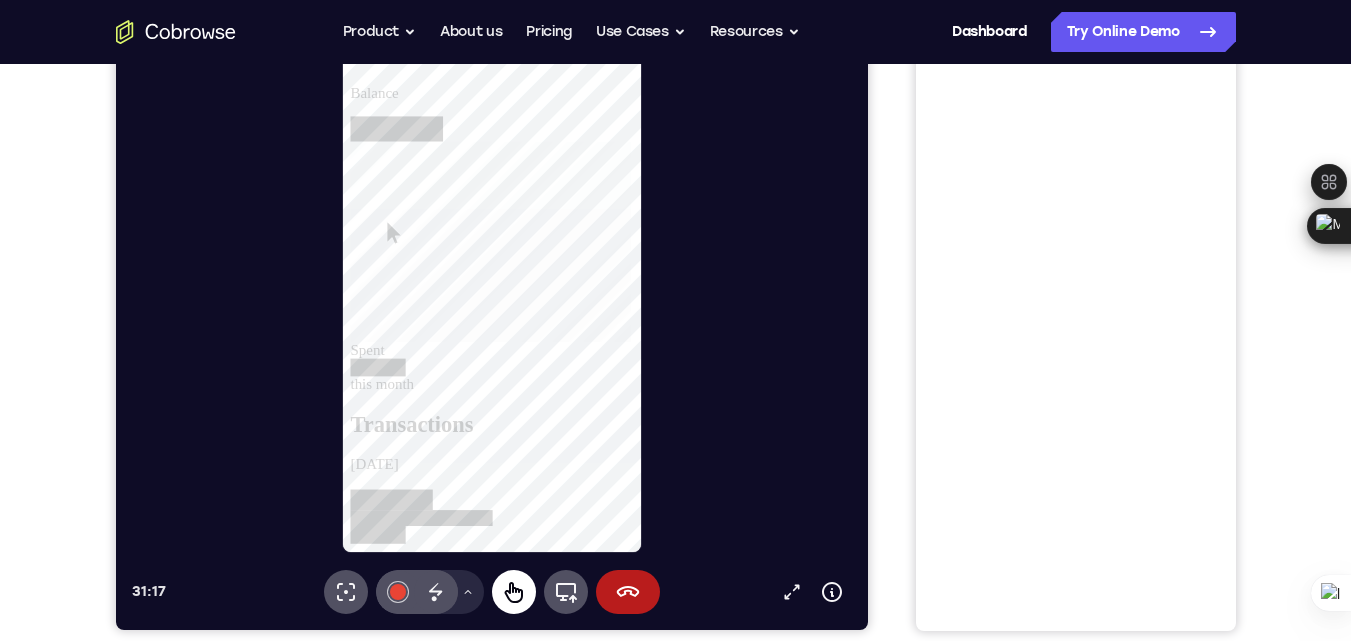 click on "Remote control" at bounding box center (513, 592) 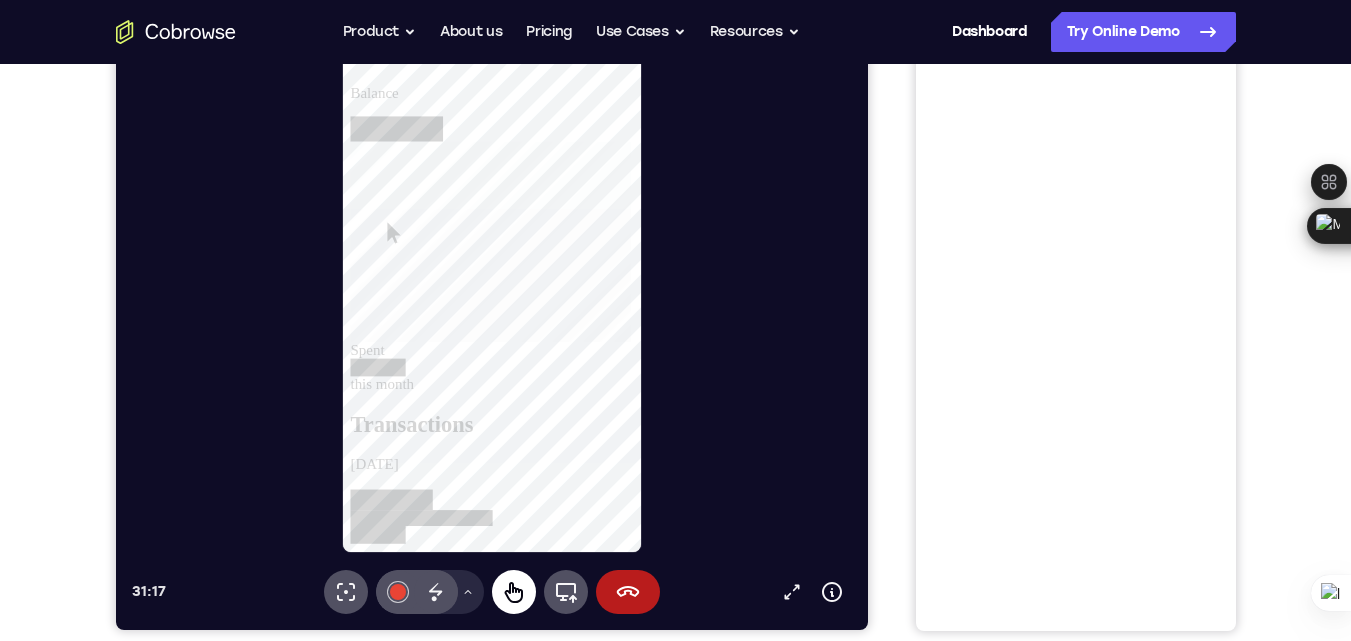 click 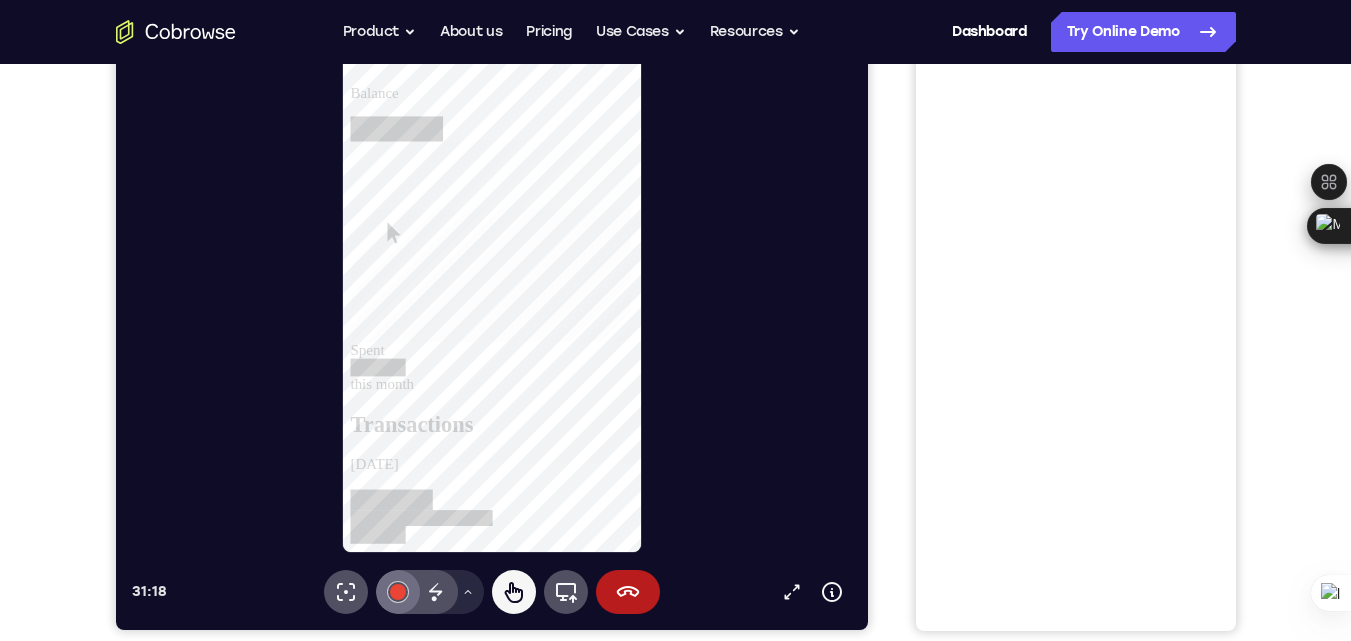 click at bounding box center [397, 592] 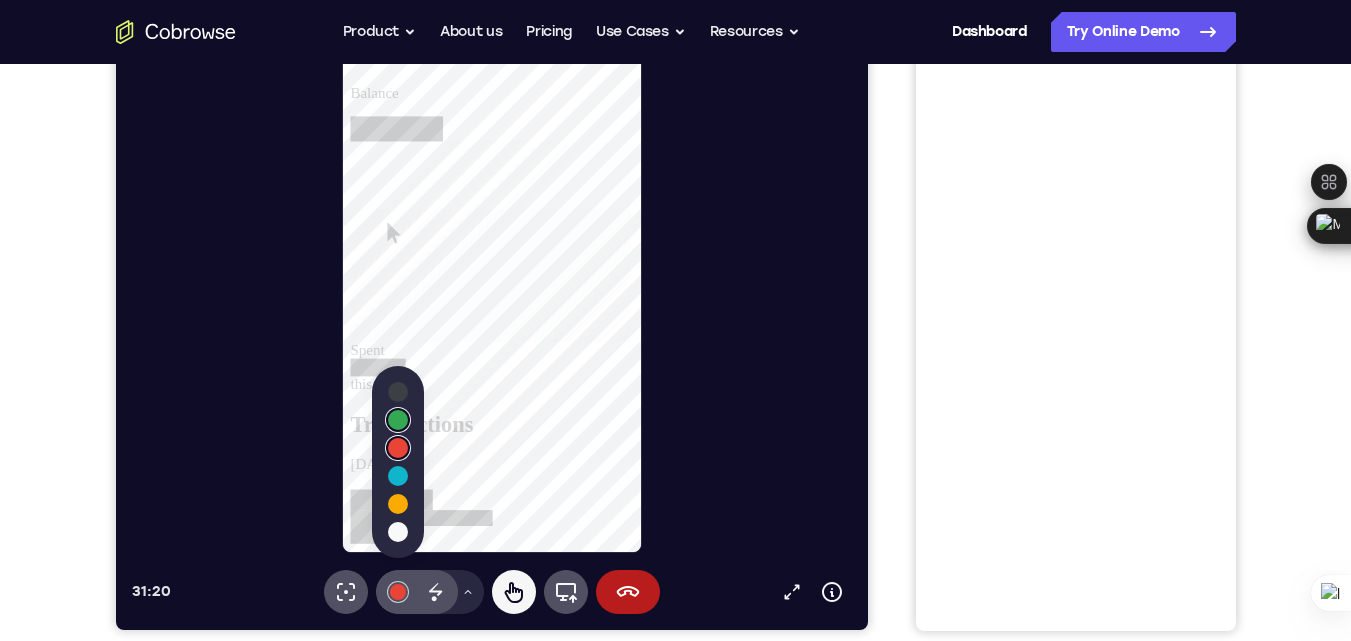 click on "Select color #34a853" at bounding box center (397, 420) 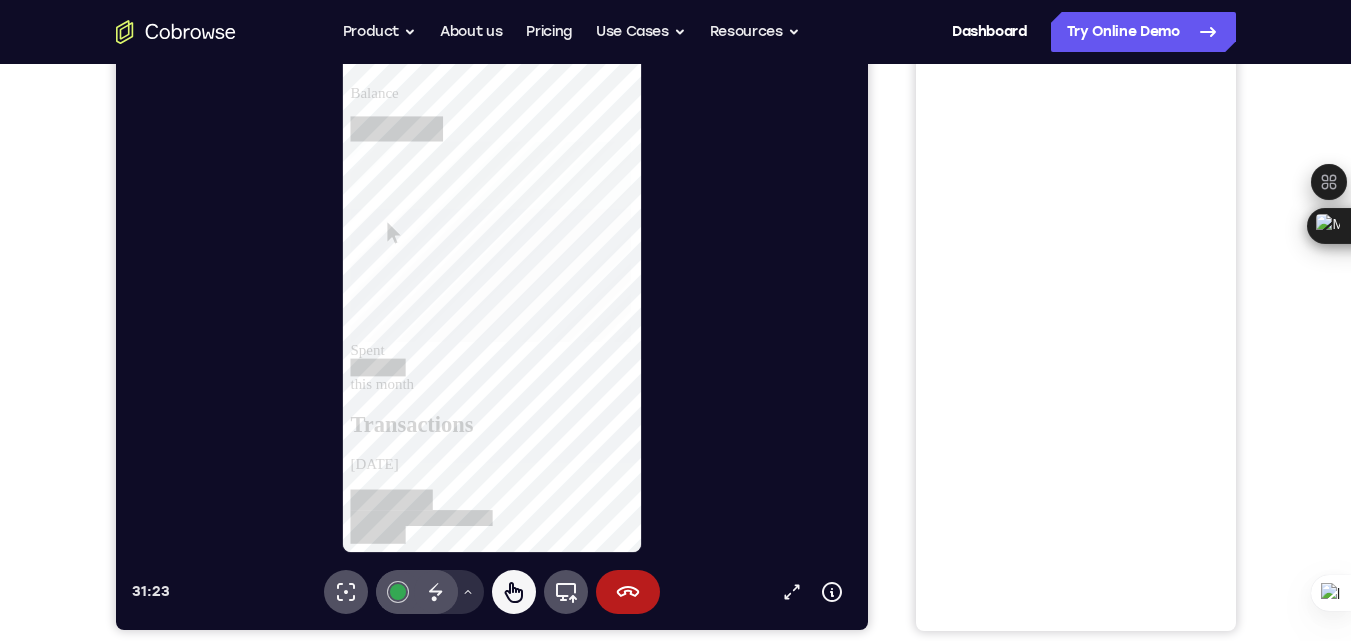click 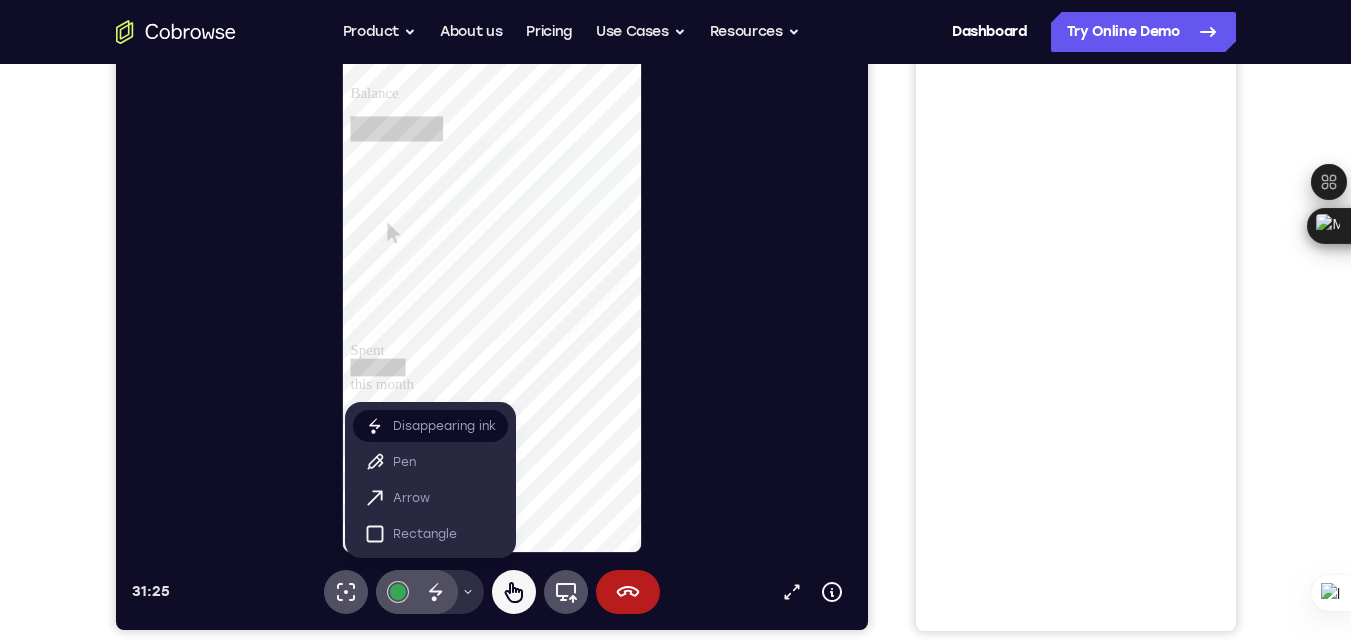 click on "Disappearing ink" at bounding box center [443, 426] 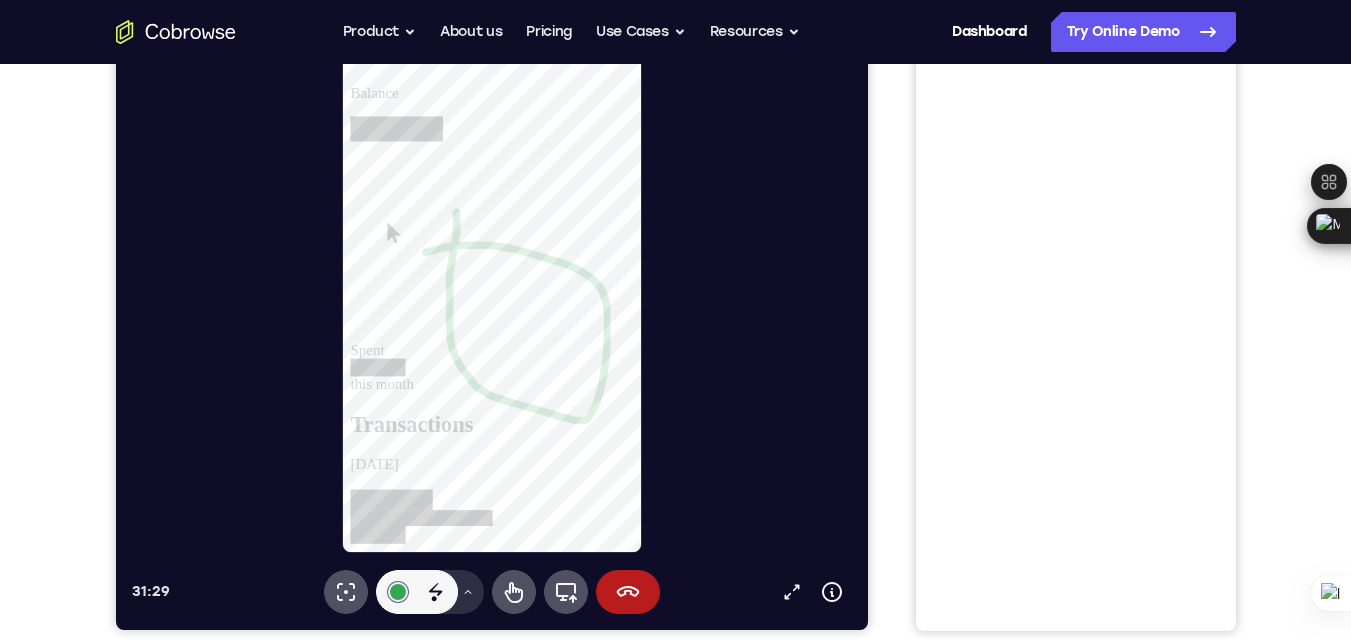 click 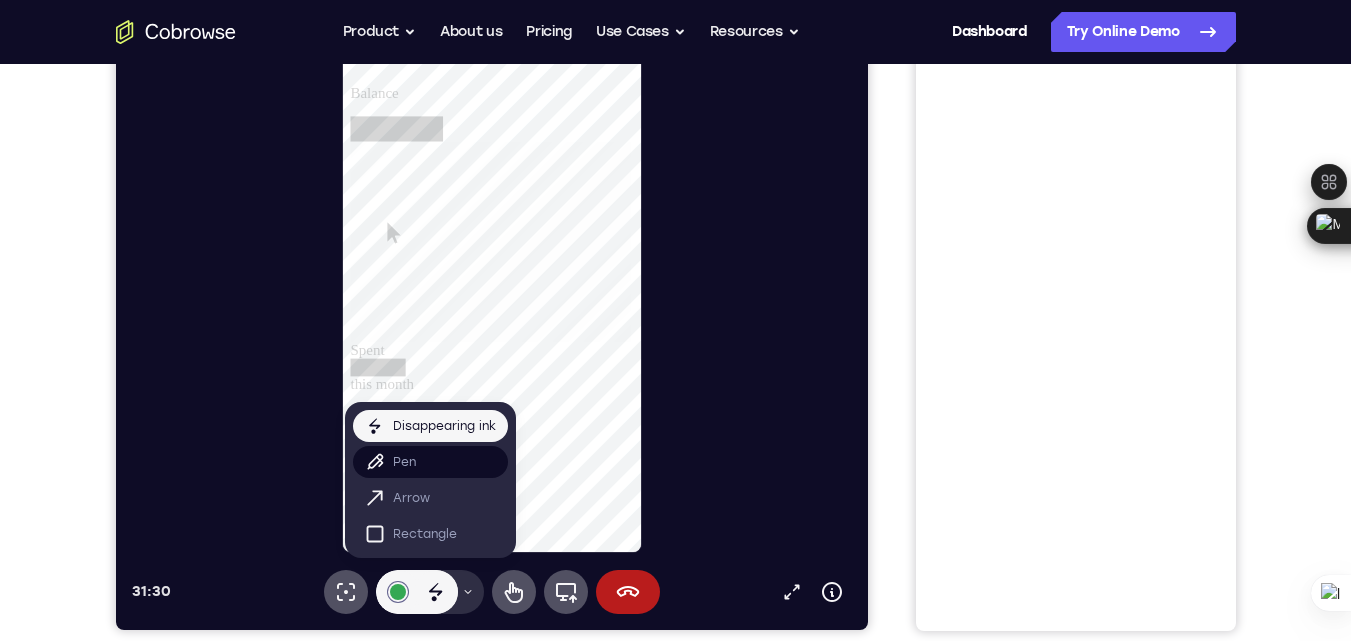 click on "Pen" at bounding box center (403, 462) 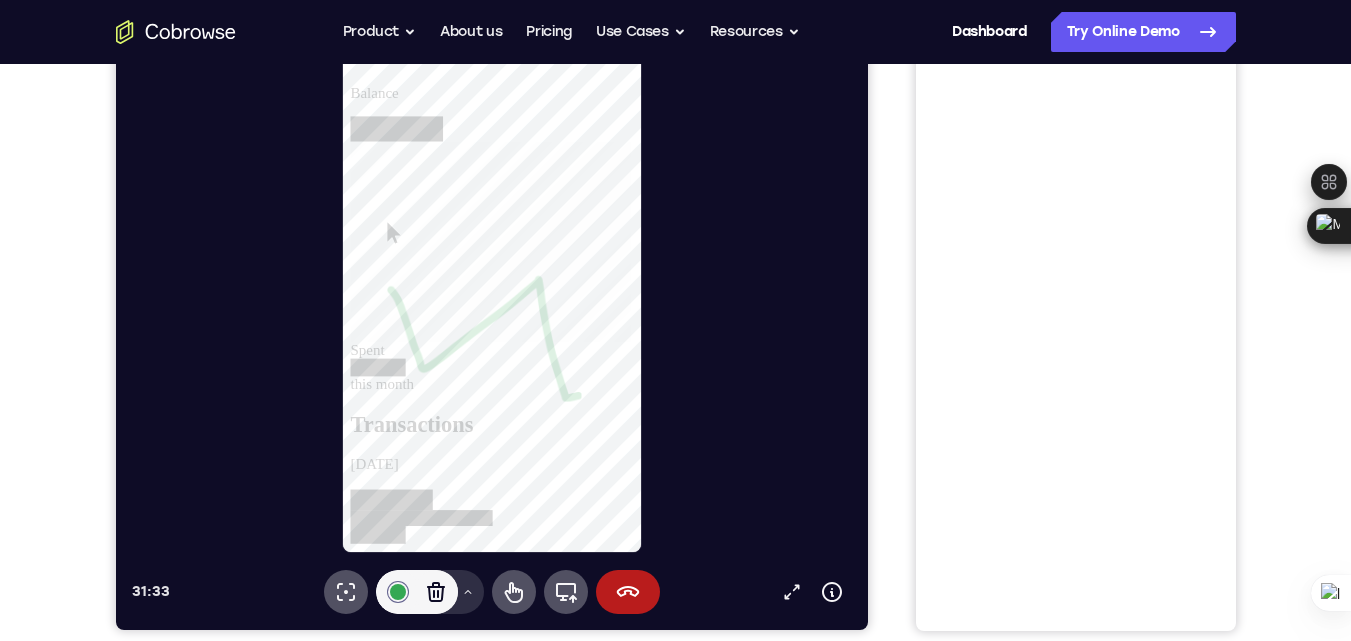 click 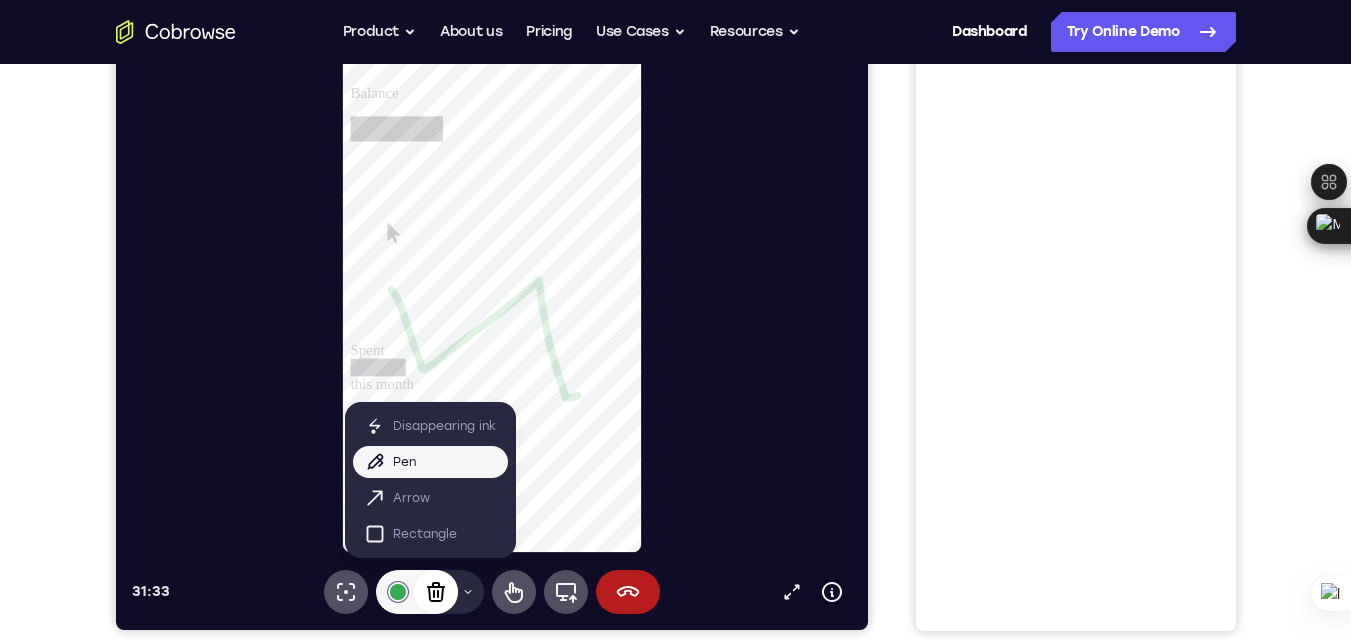 click 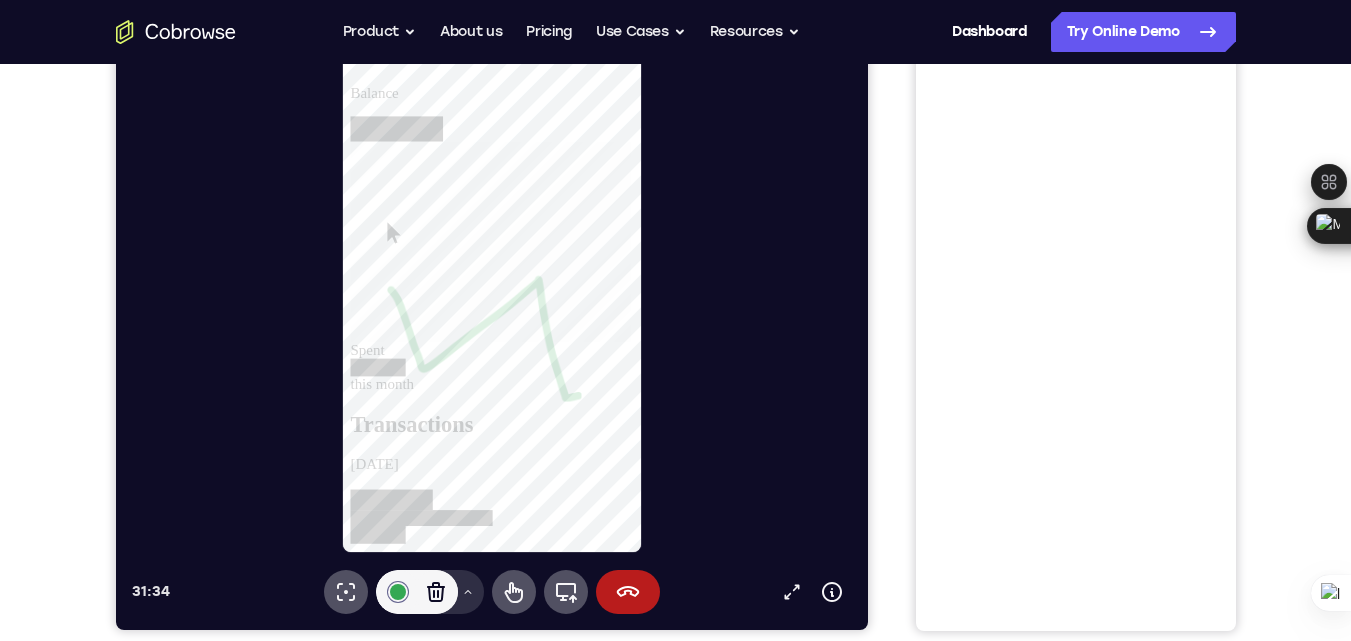 click 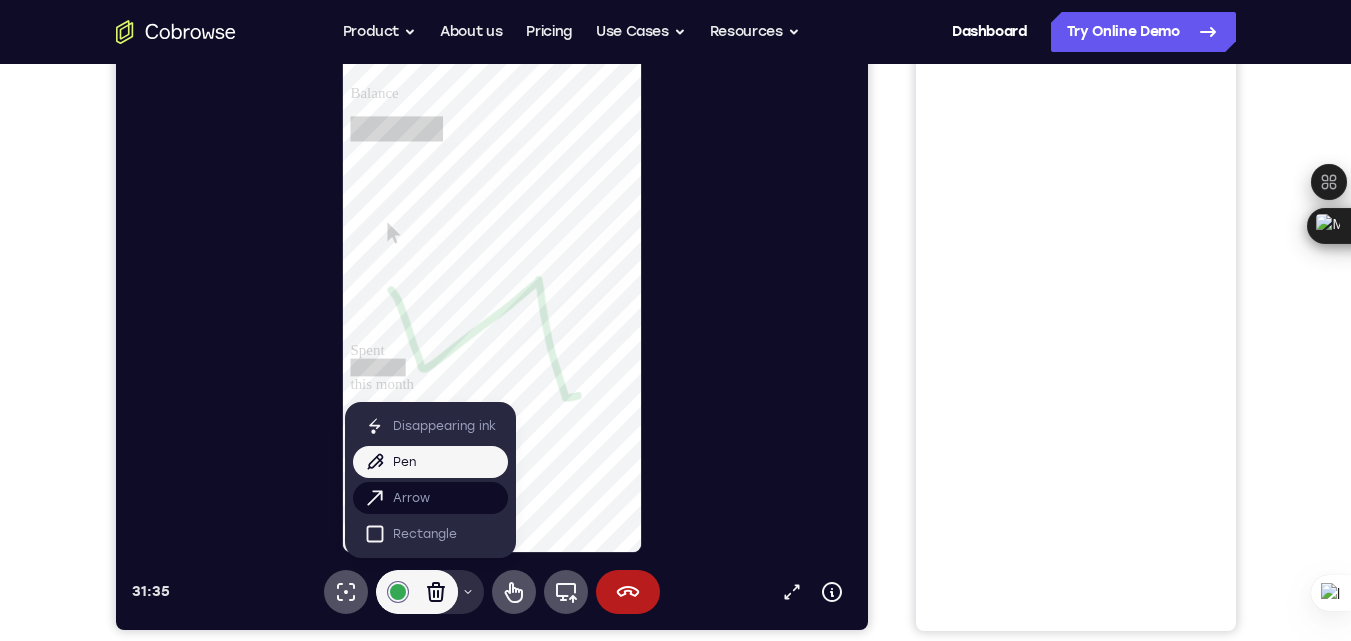 click on "Arrow" at bounding box center (429, 498) 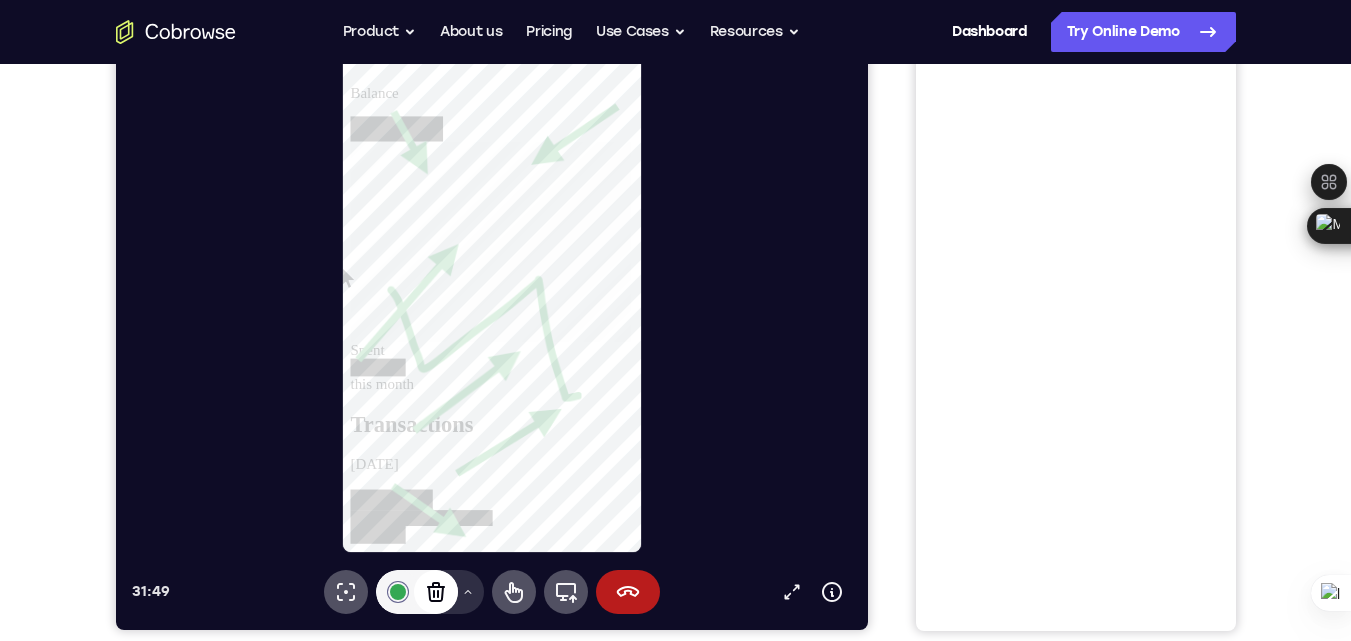 scroll, scrollTop: 500, scrollLeft: 0, axis: vertical 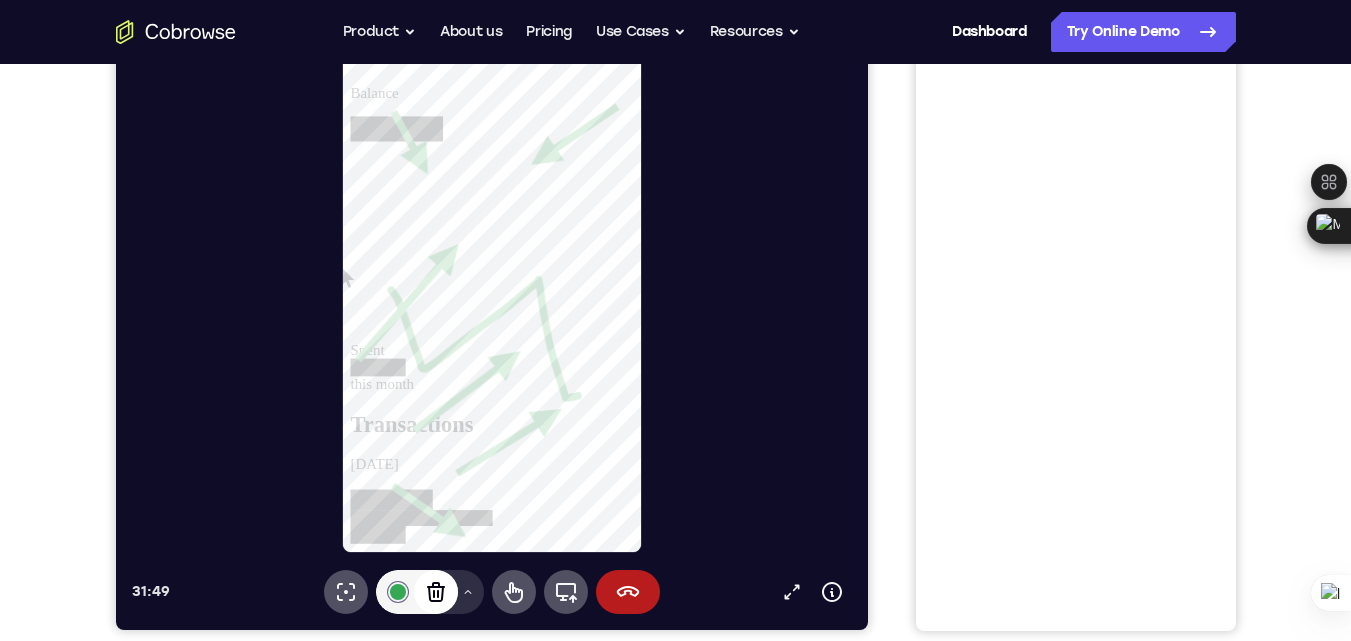 click 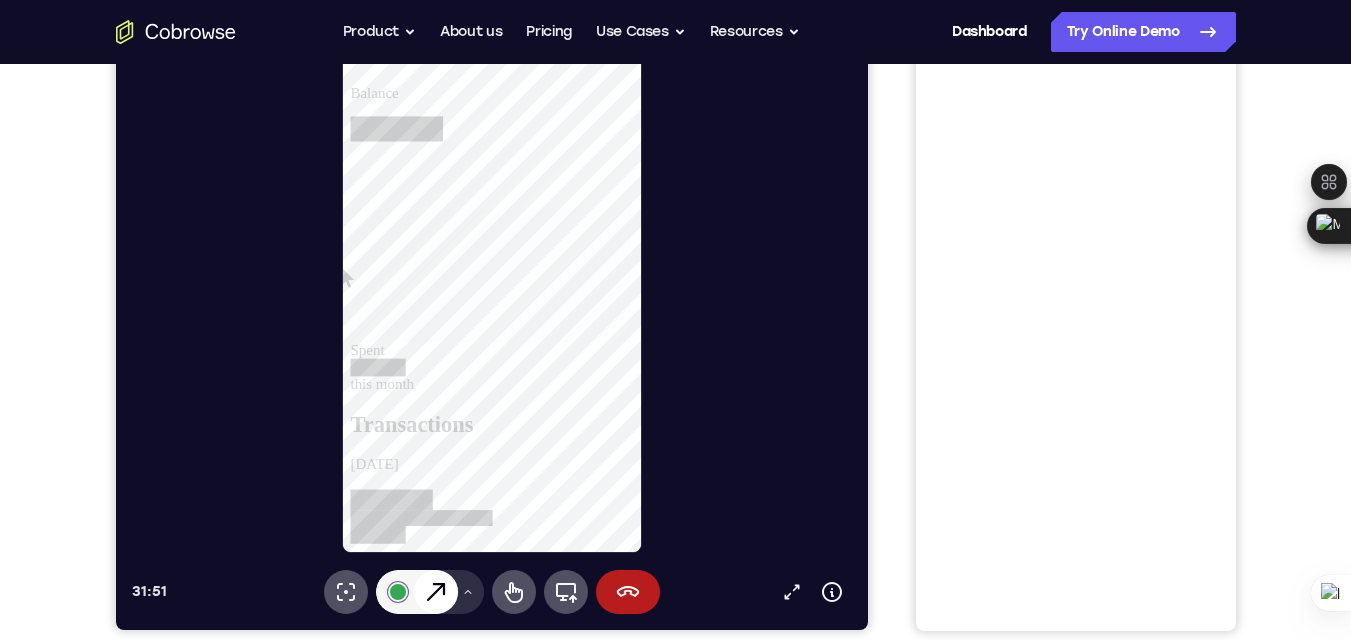 click 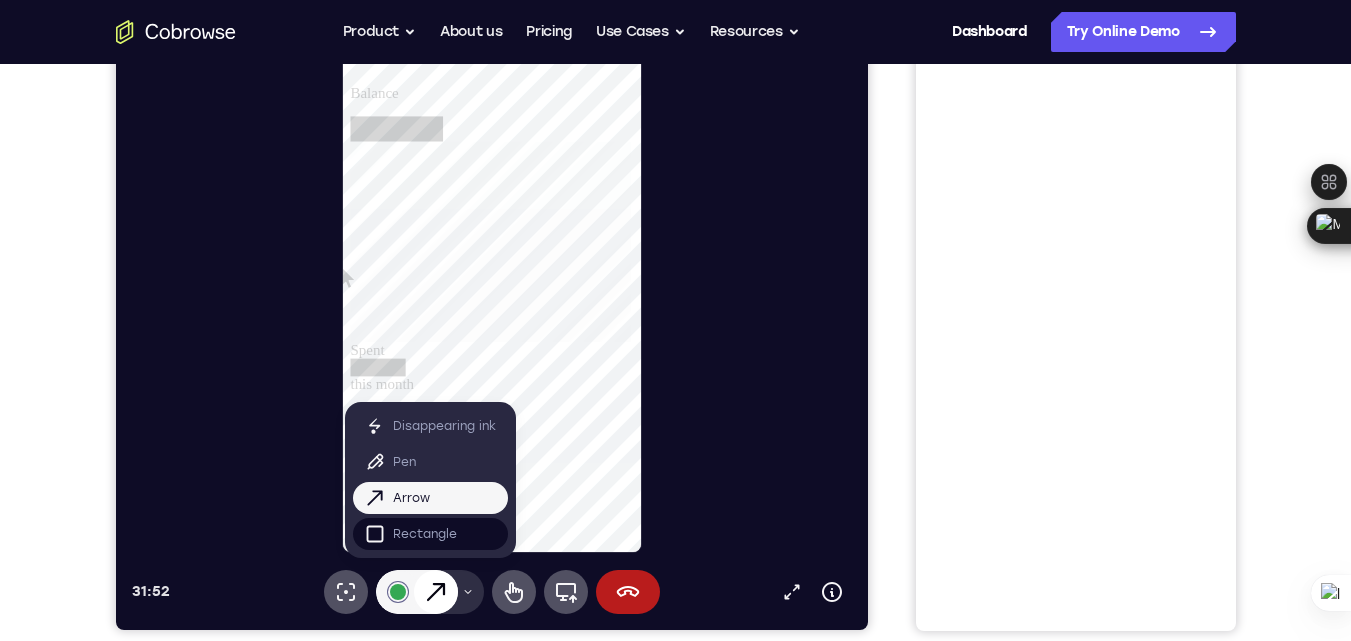 click on "Rectangle" at bounding box center (429, 534) 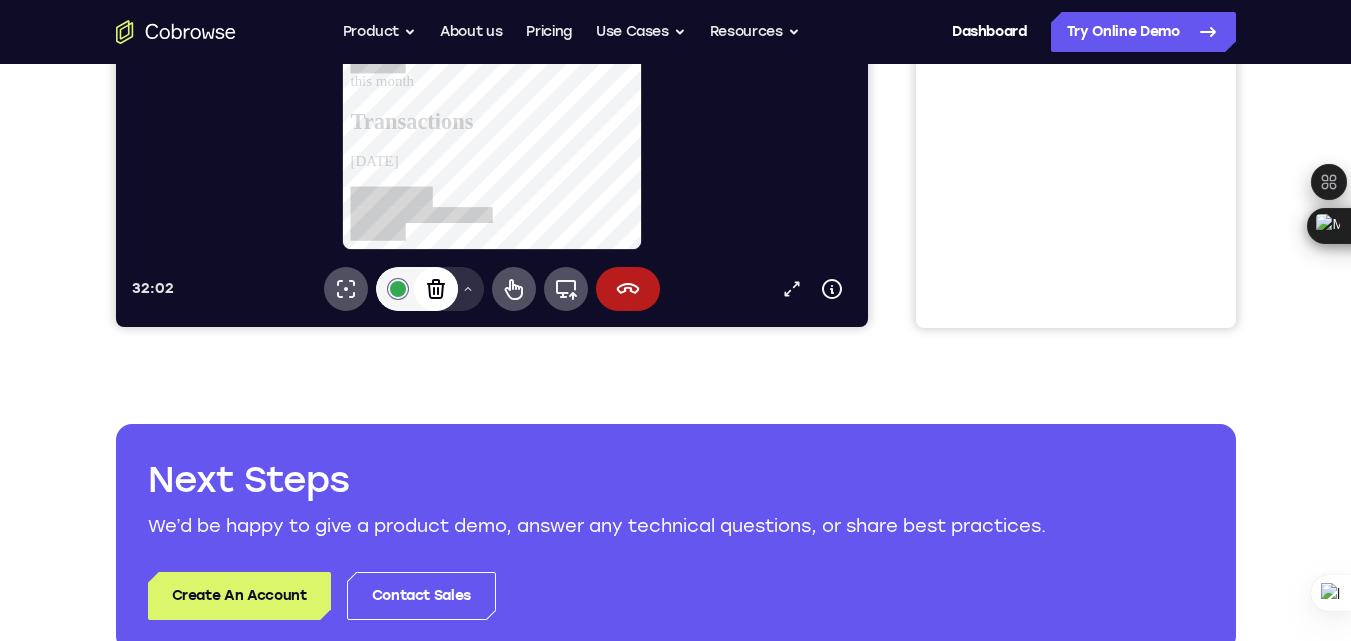 scroll, scrollTop: 500, scrollLeft: 0, axis: vertical 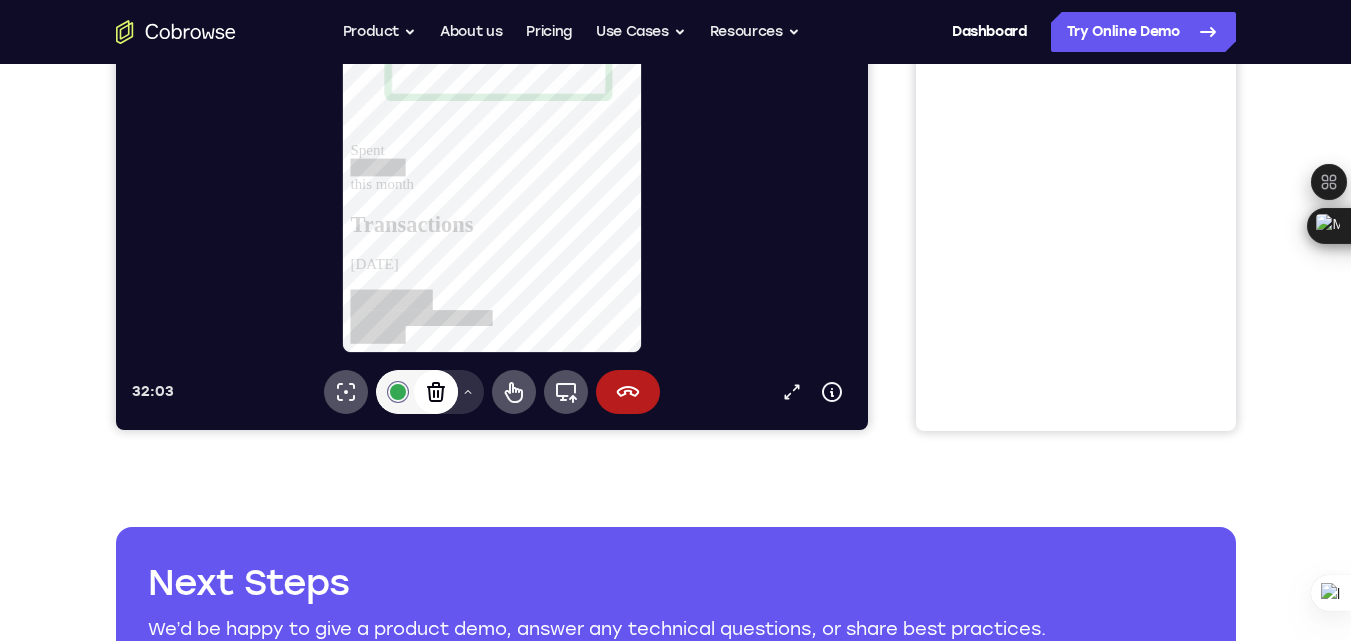click 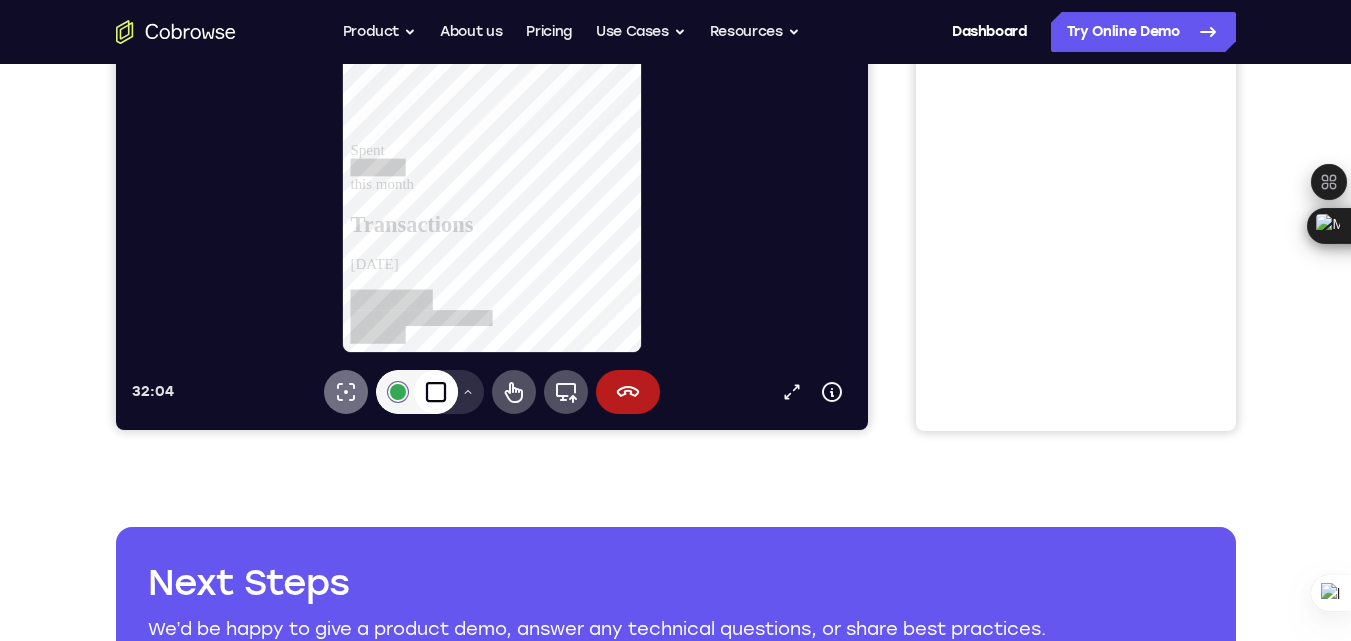 click 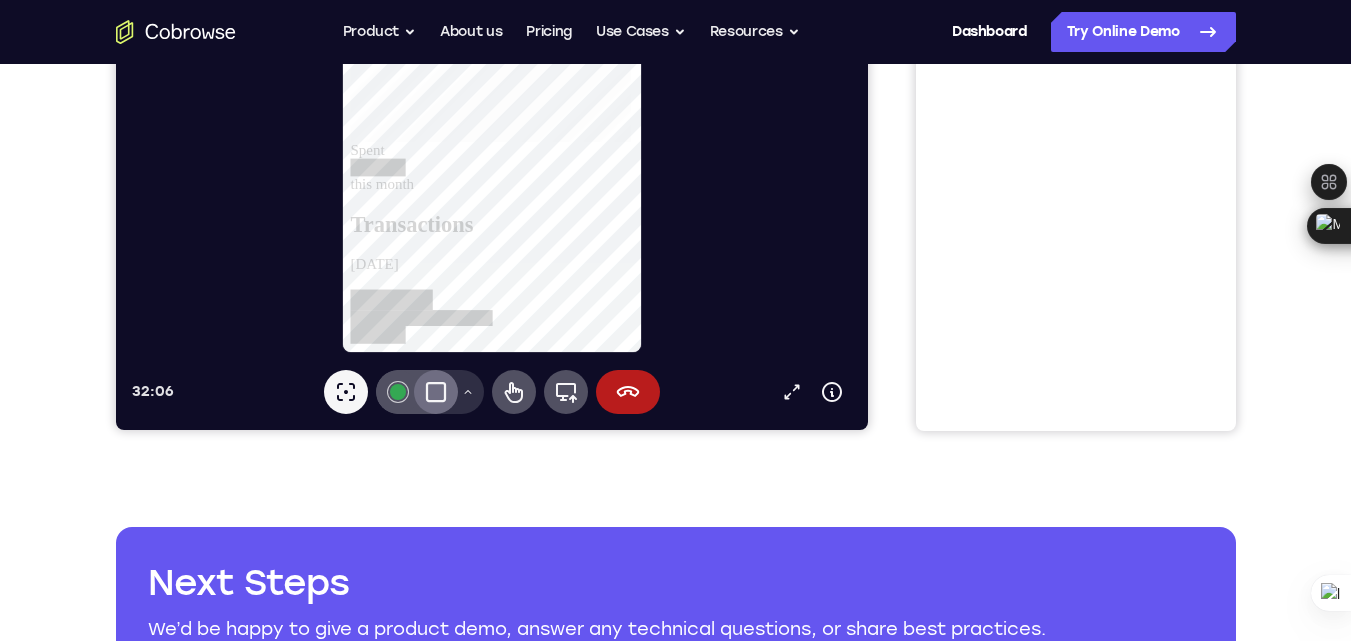 scroll, scrollTop: 0, scrollLeft: 0, axis: both 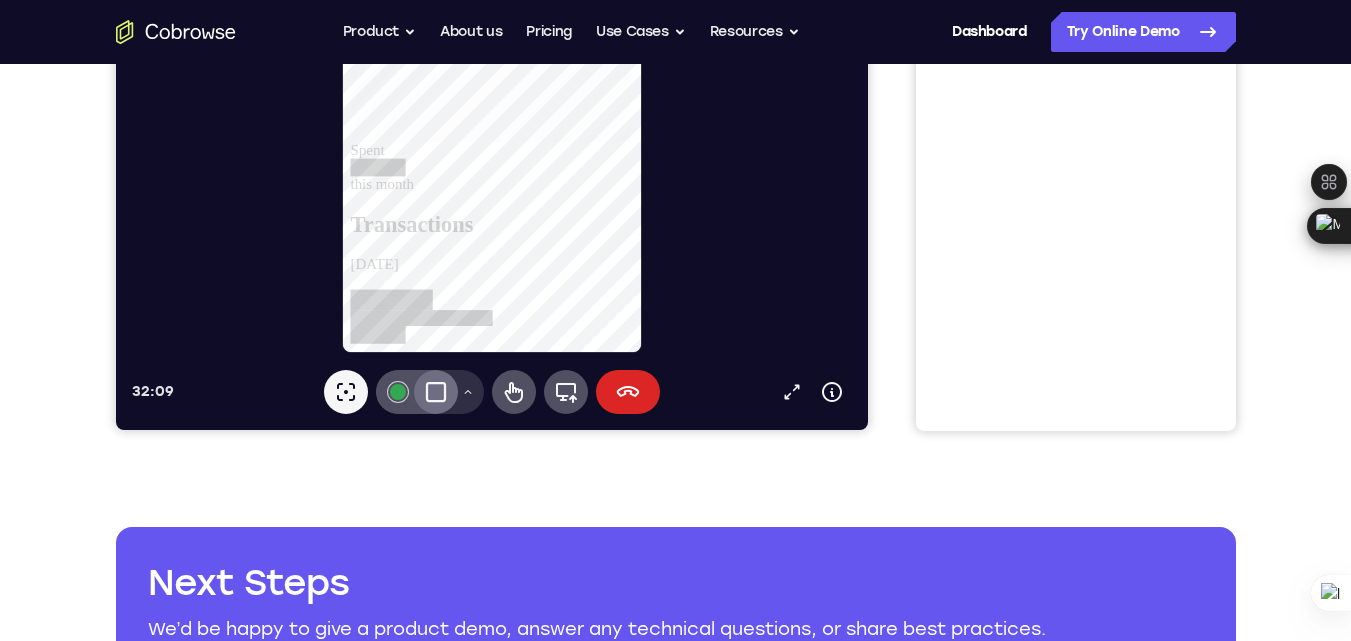click 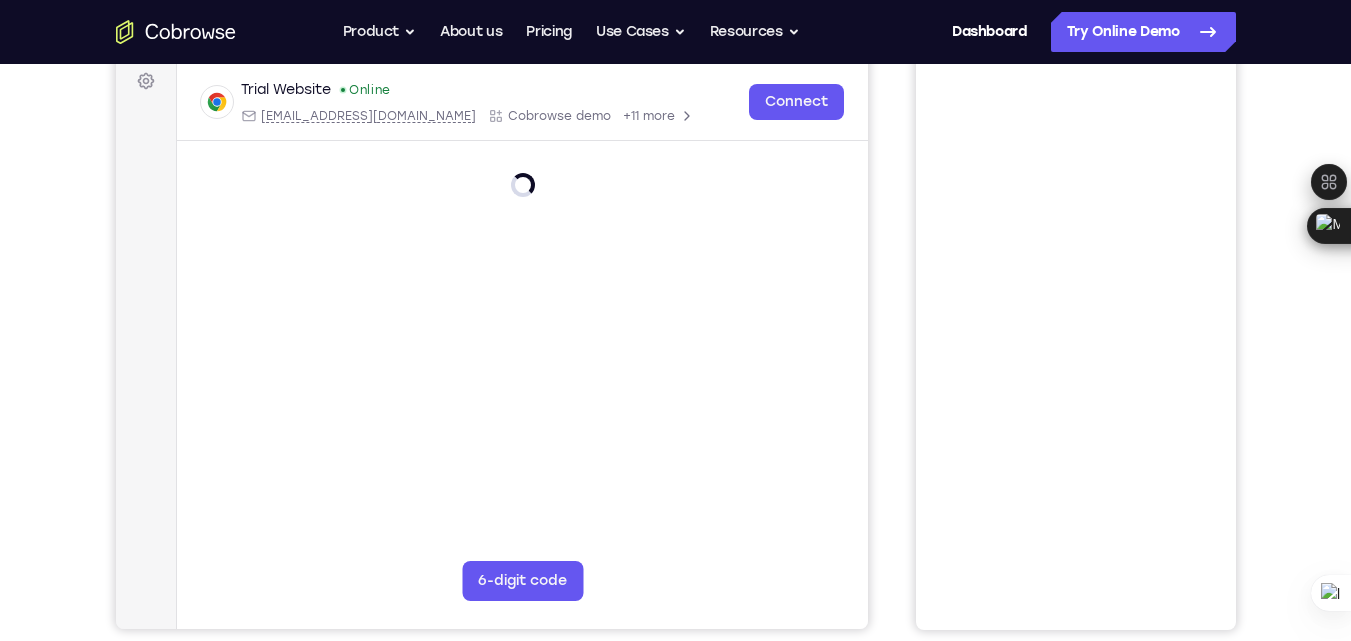 scroll, scrollTop: 300, scrollLeft: 0, axis: vertical 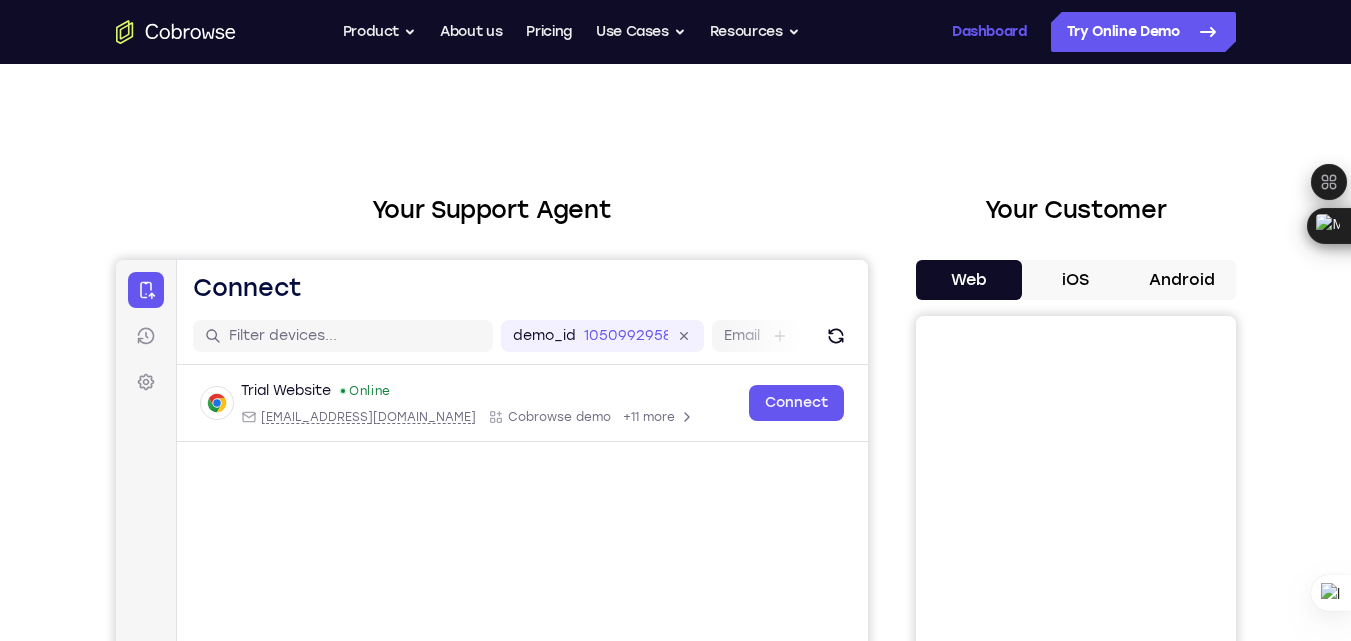 click on "Dashboard" at bounding box center [989, 32] 